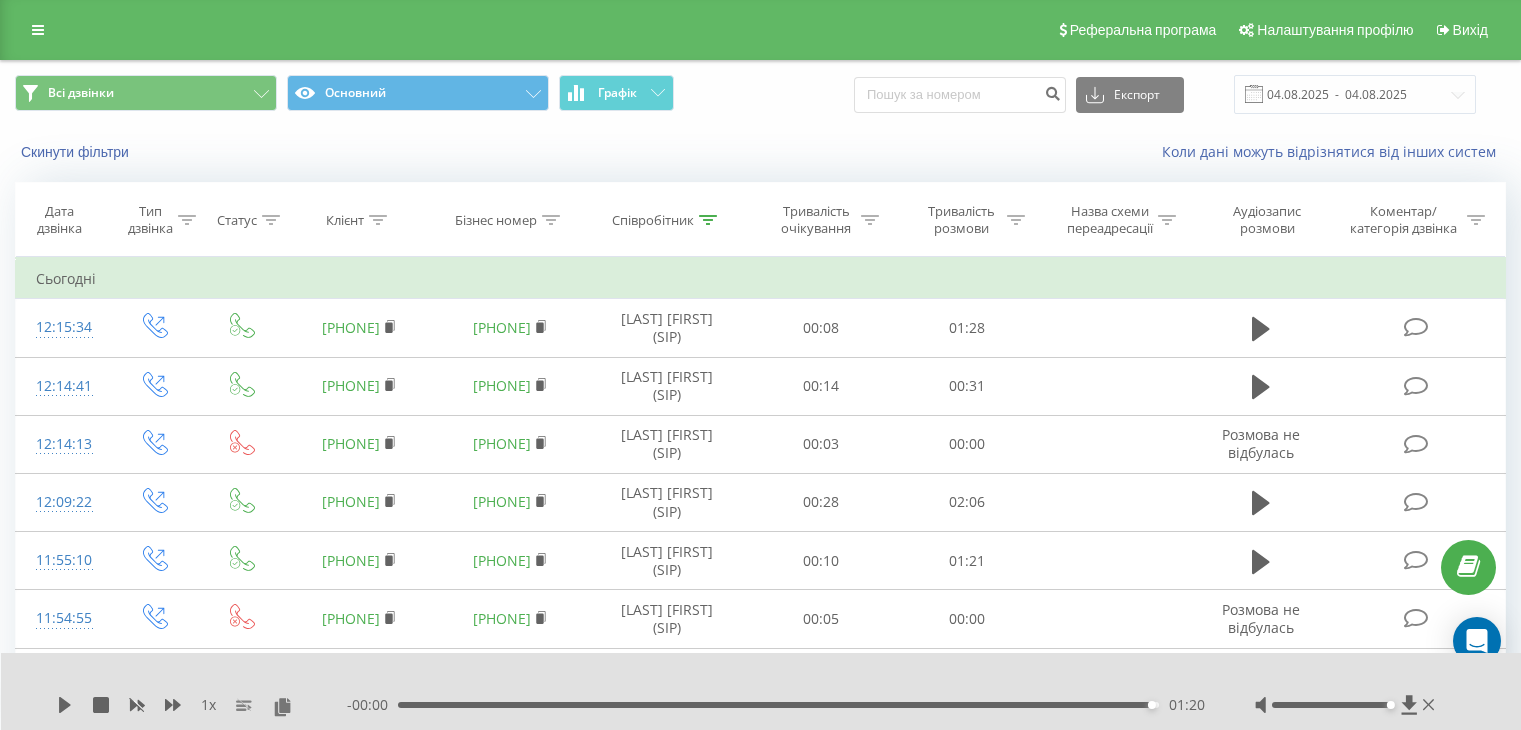 scroll, scrollTop: 2, scrollLeft: 0, axis: vertical 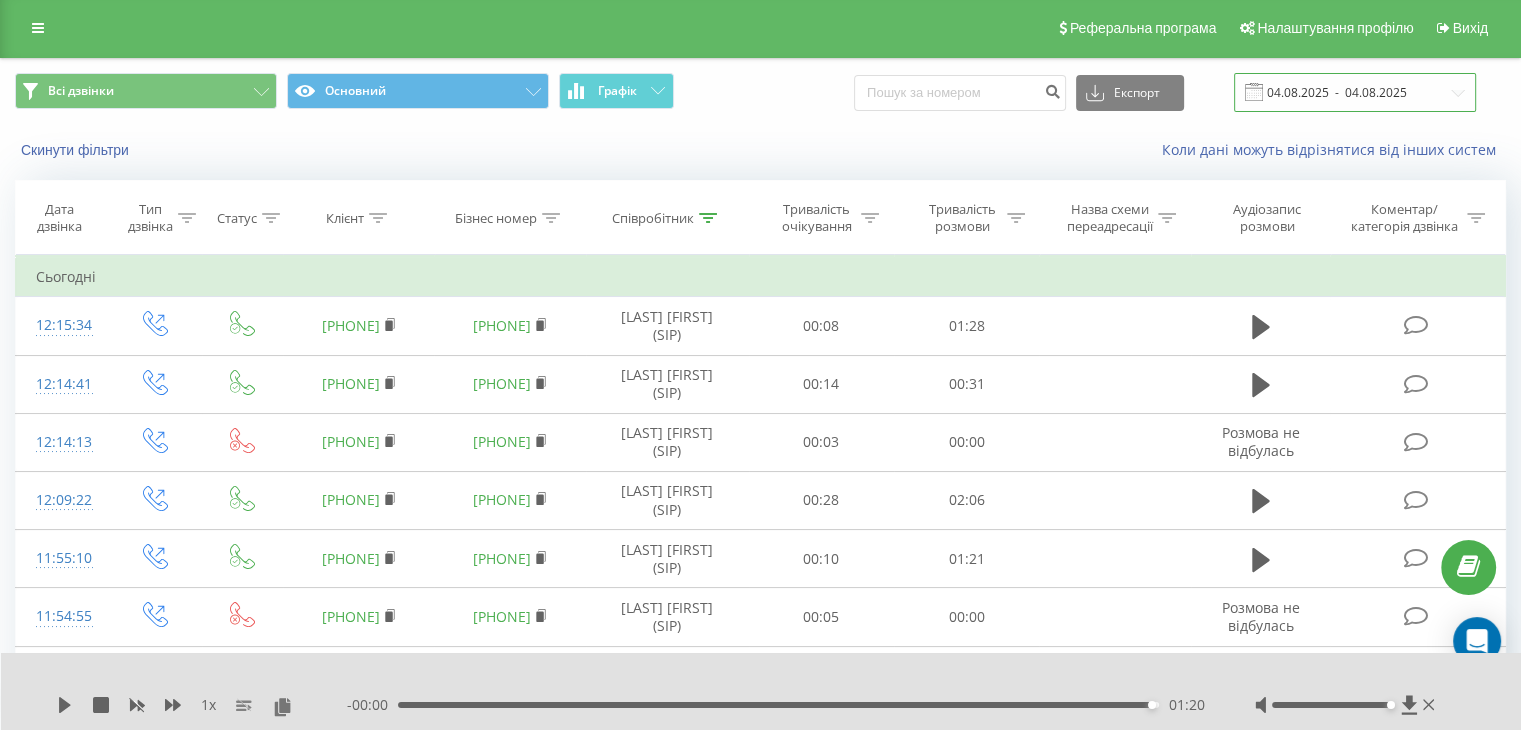 click on "04.08.2025  -  04.08.2025" at bounding box center (1355, 92) 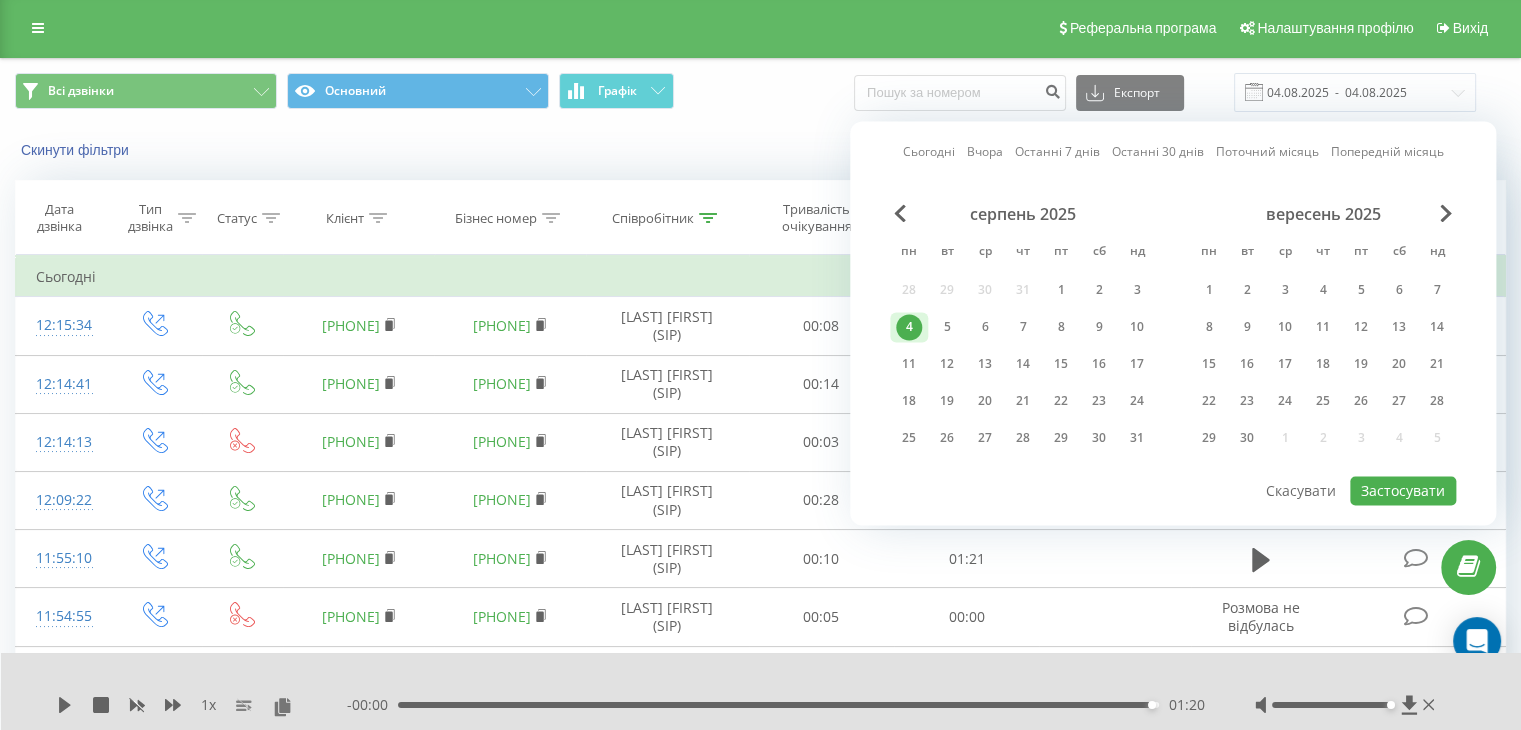 click on "серпень 2025 пн вт ср чт пт сб нд 28 29 30 31 1 2 3 4 5 6 7 8 9 10 11 12 13 14 15 16 17 18 19 20 21 22 23 24 25 26 27 28 29 30 31" at bounding box center [1023, 332] 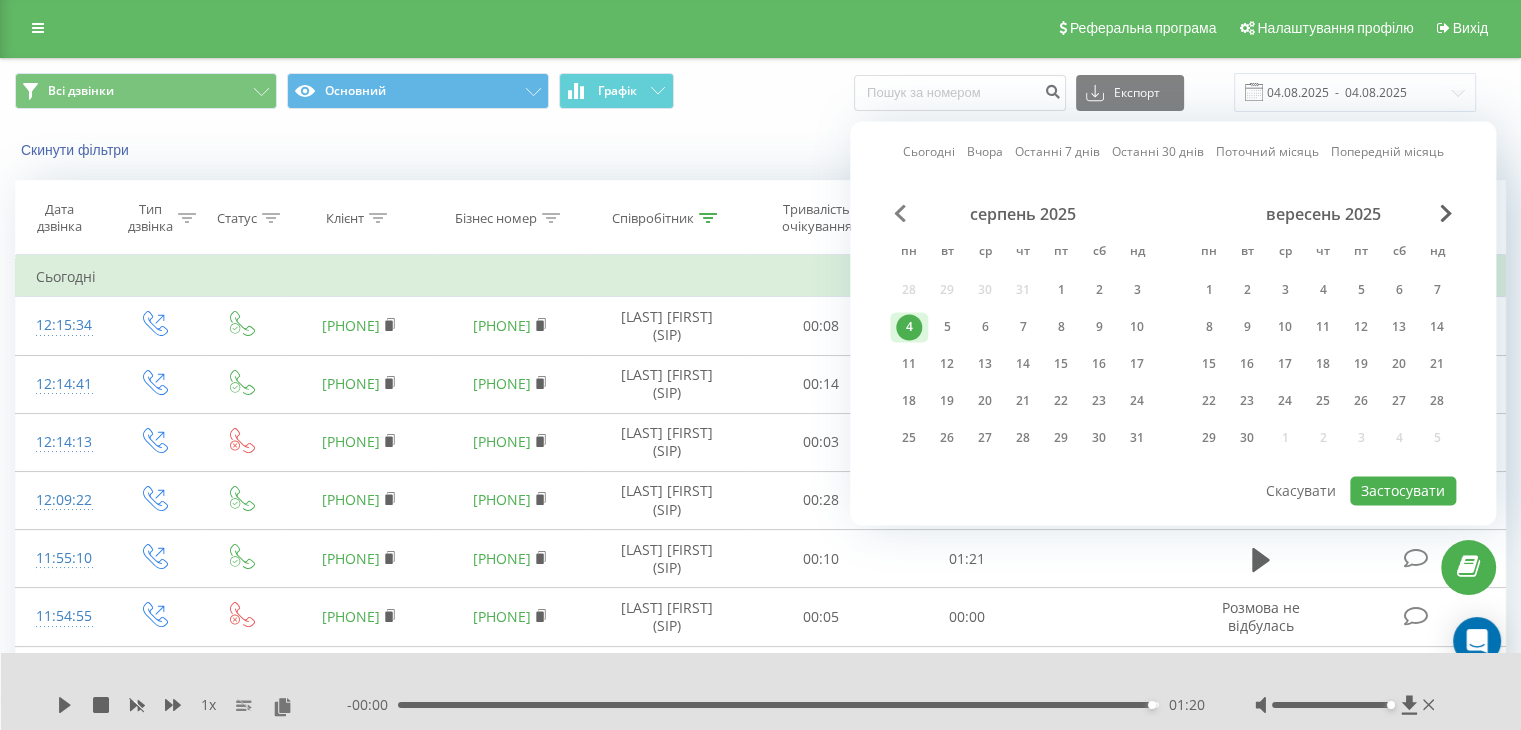 click at bounding box center [900, 213] 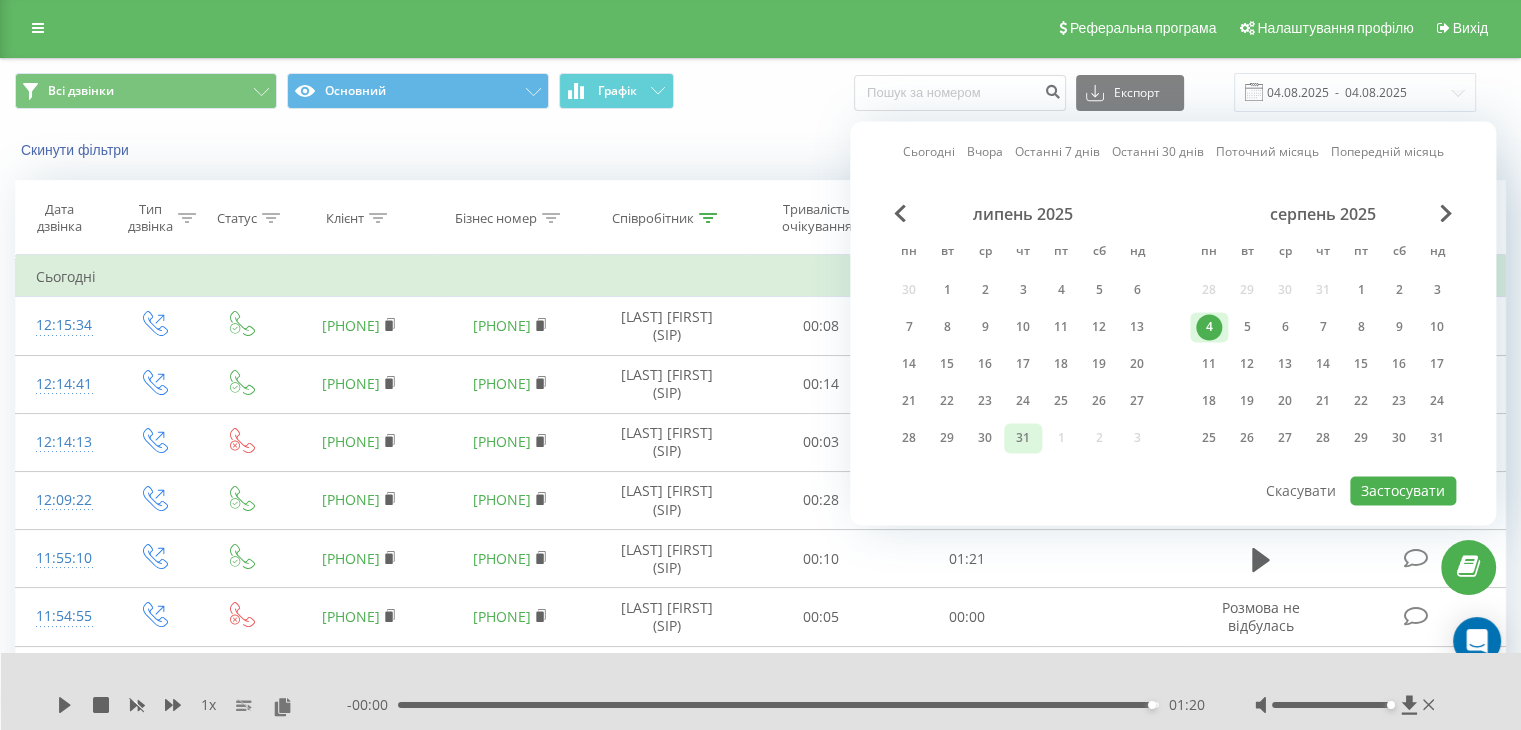click on "31" at bounding box center [1023, 438] 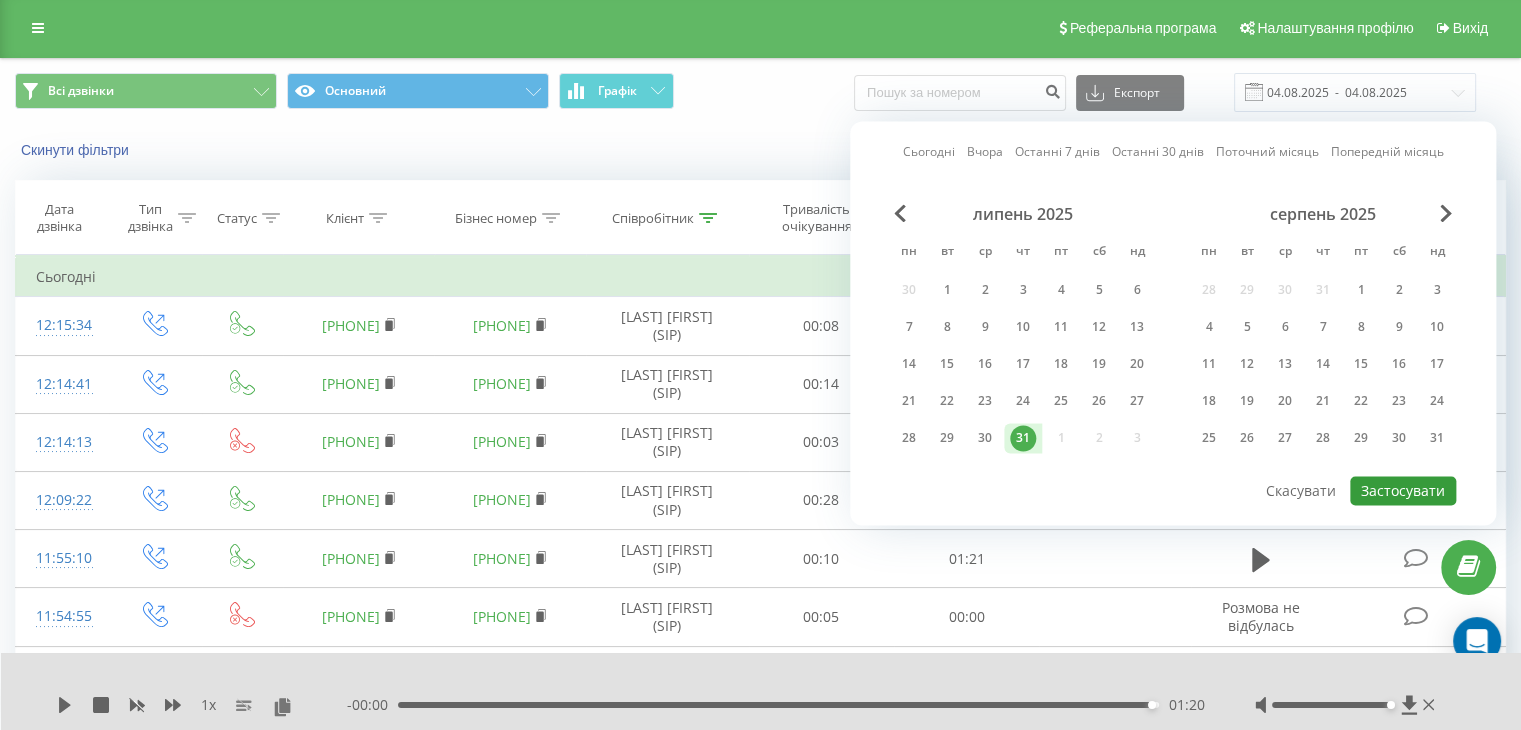 click on "Застосувати" at bounding box center (1403, 490) 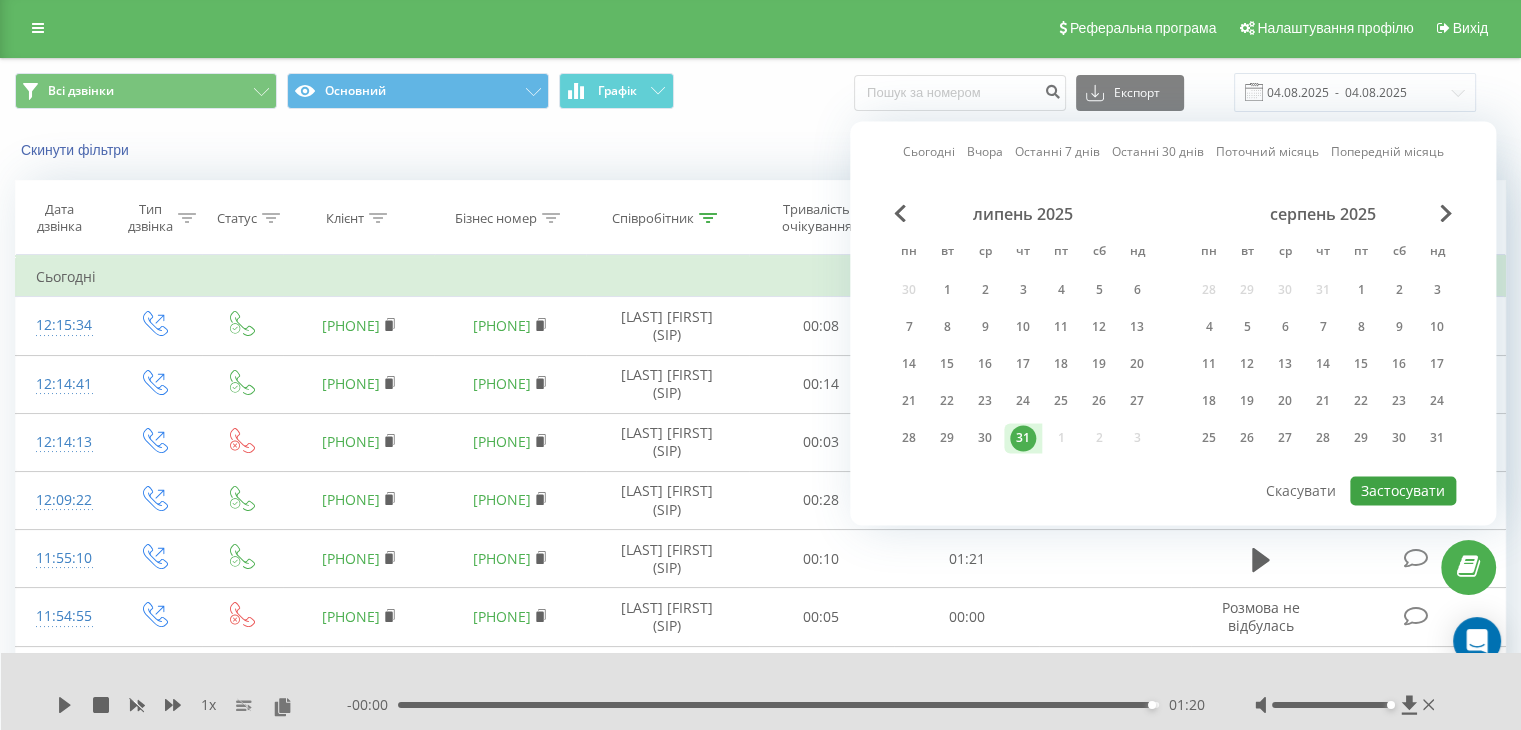 type on "31.07.2025  -  31.07.2025" 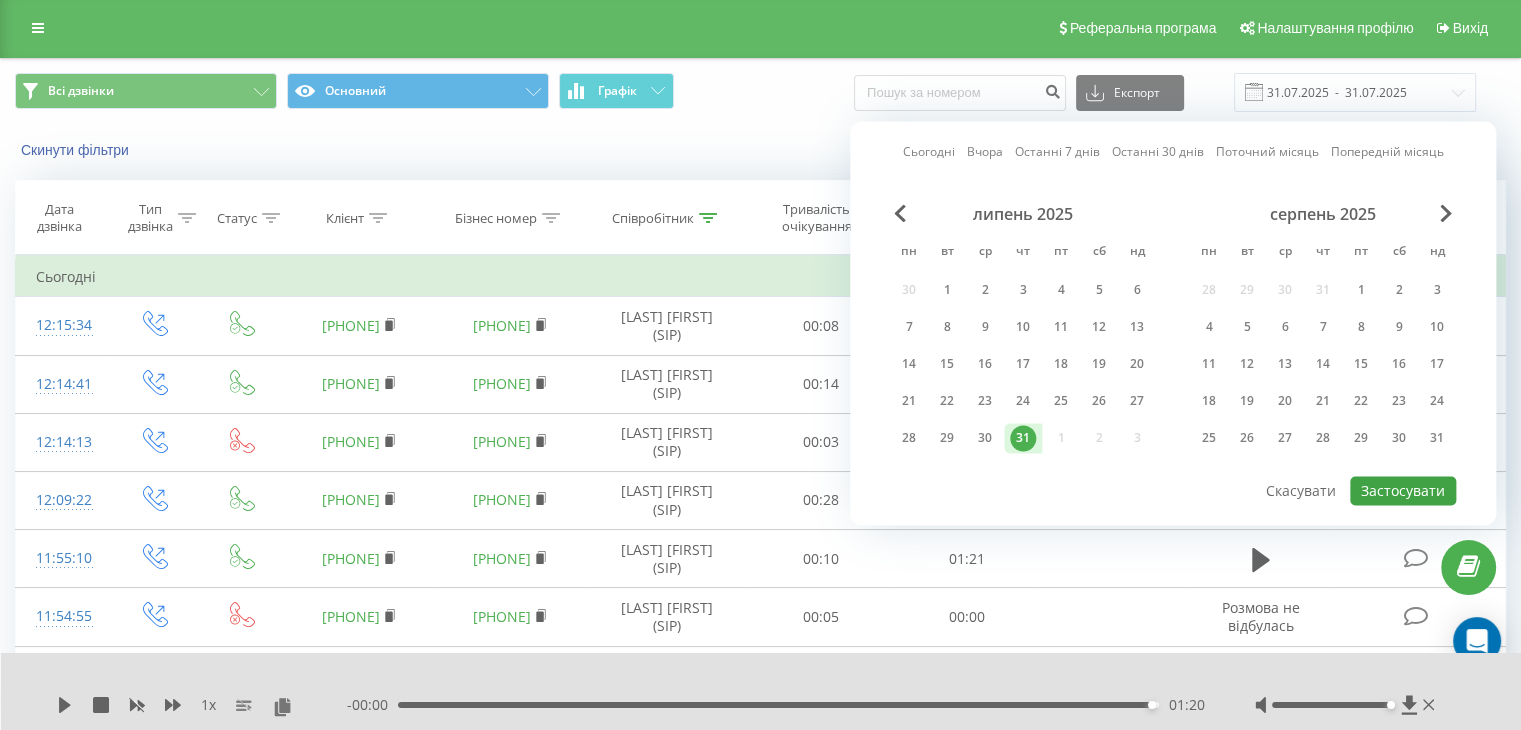 scroll, scrollTop: 0, scrollLeft: 0, axis: both 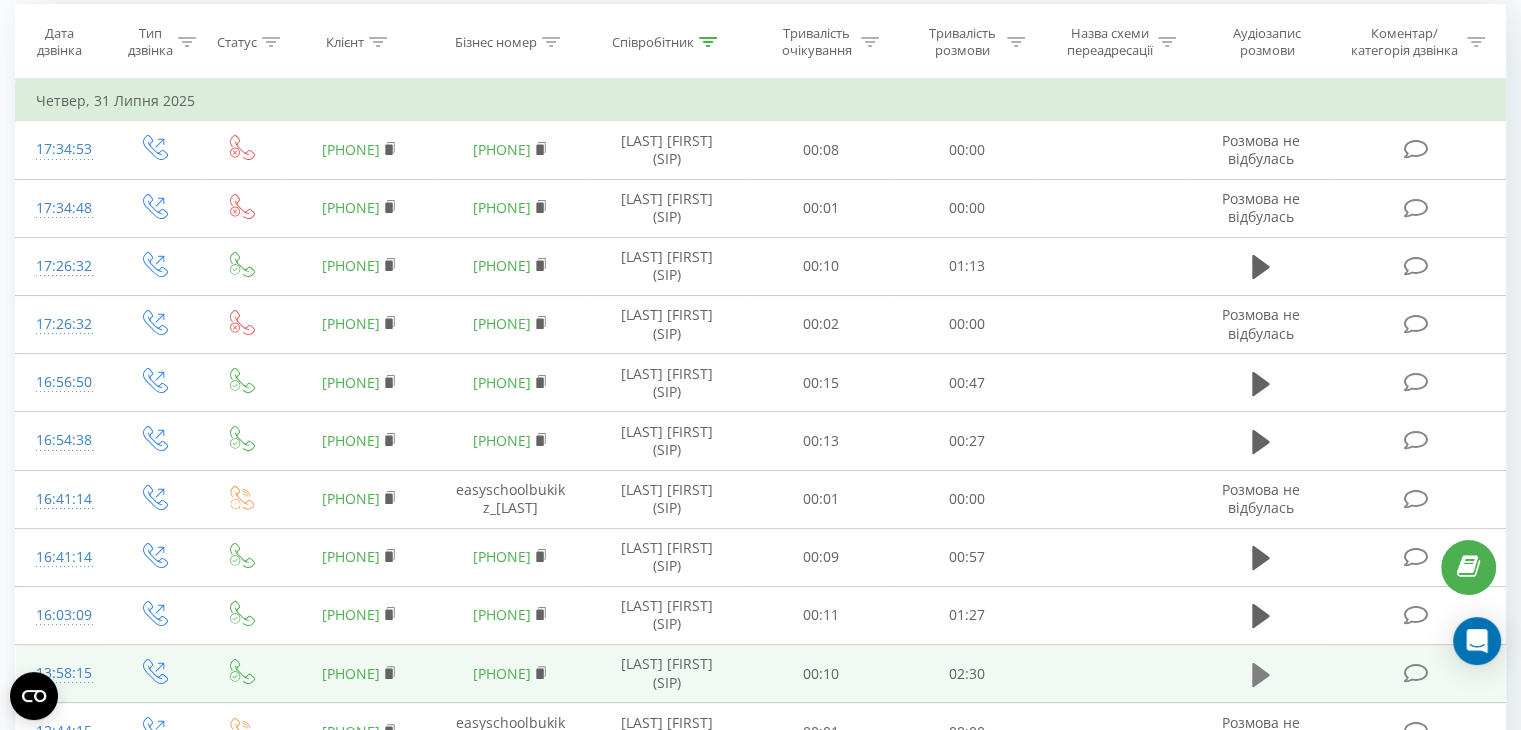 click 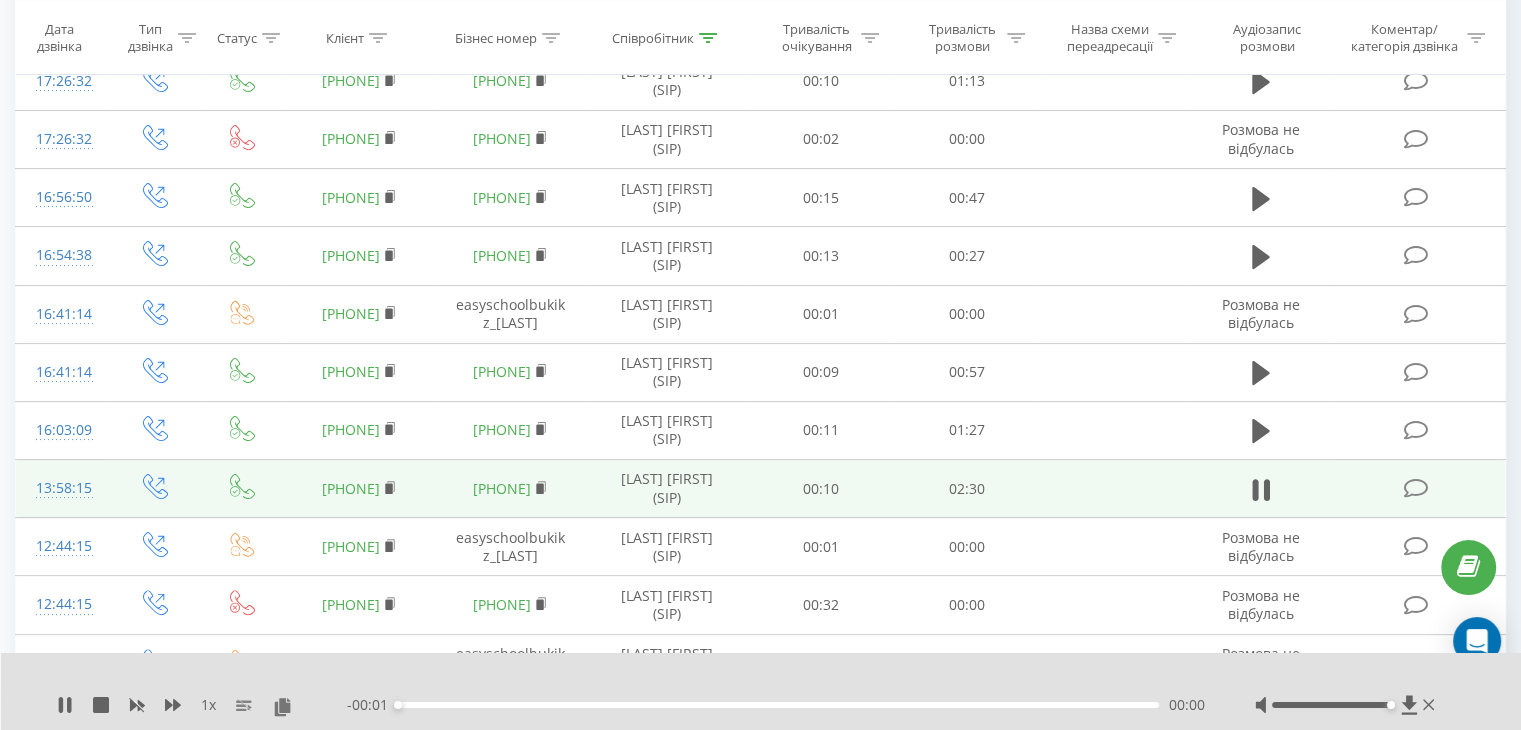 scroll, scrollTop: 395, scrollLeft: 0, axis: vertical 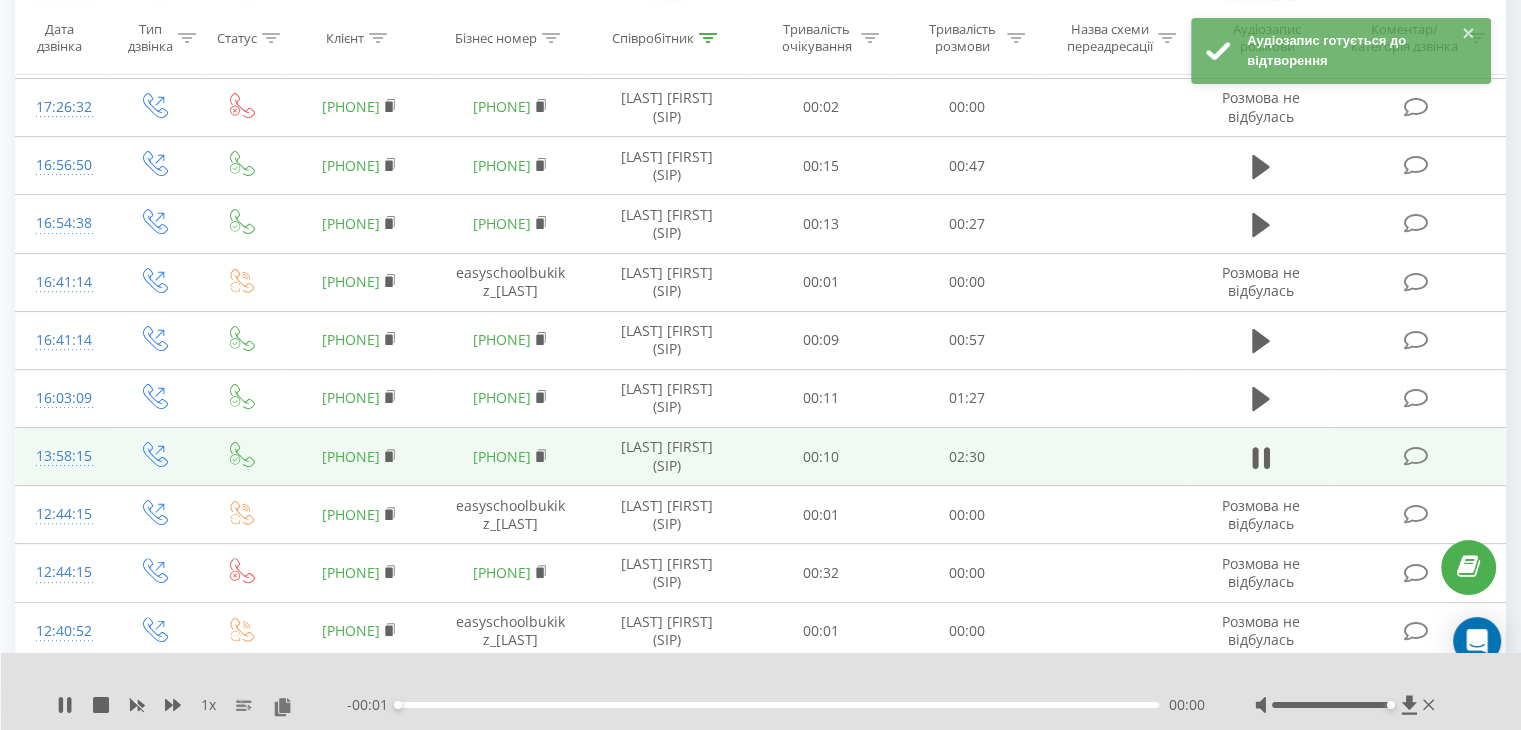 click on "00:00" at bounding box center [778, 705] 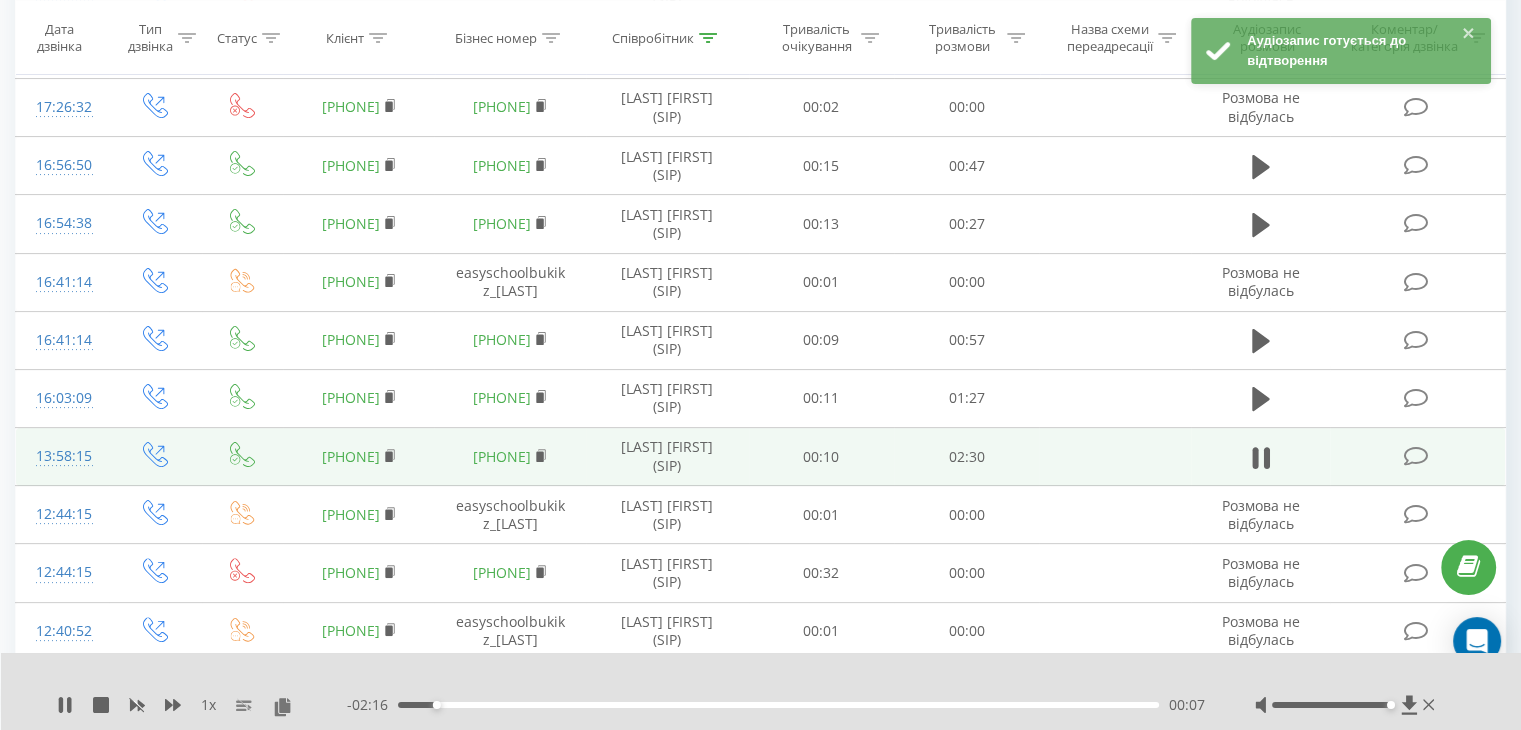 click on "00:07" at bounding box center [778, 705] 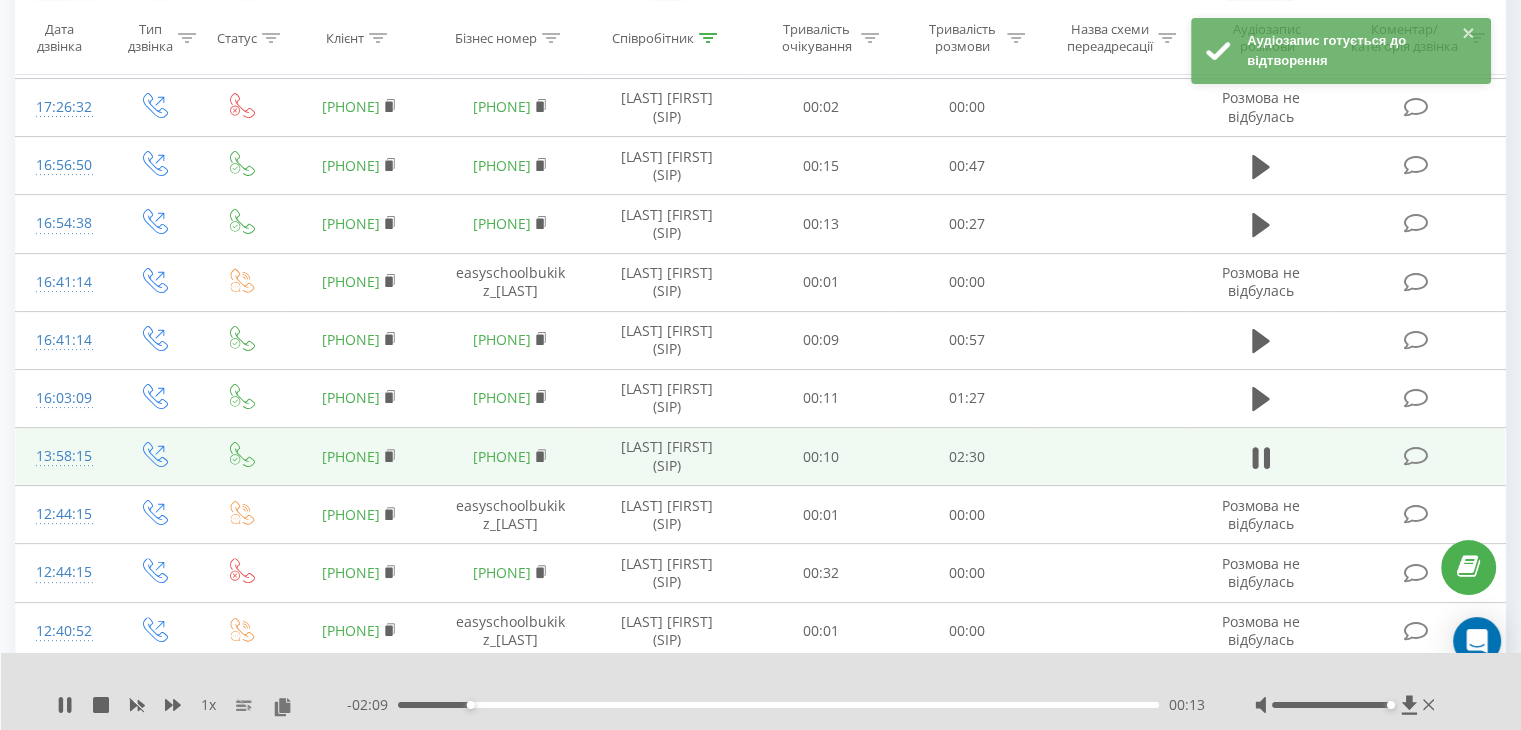 click on "00:13" at bounding box center [778, 705] 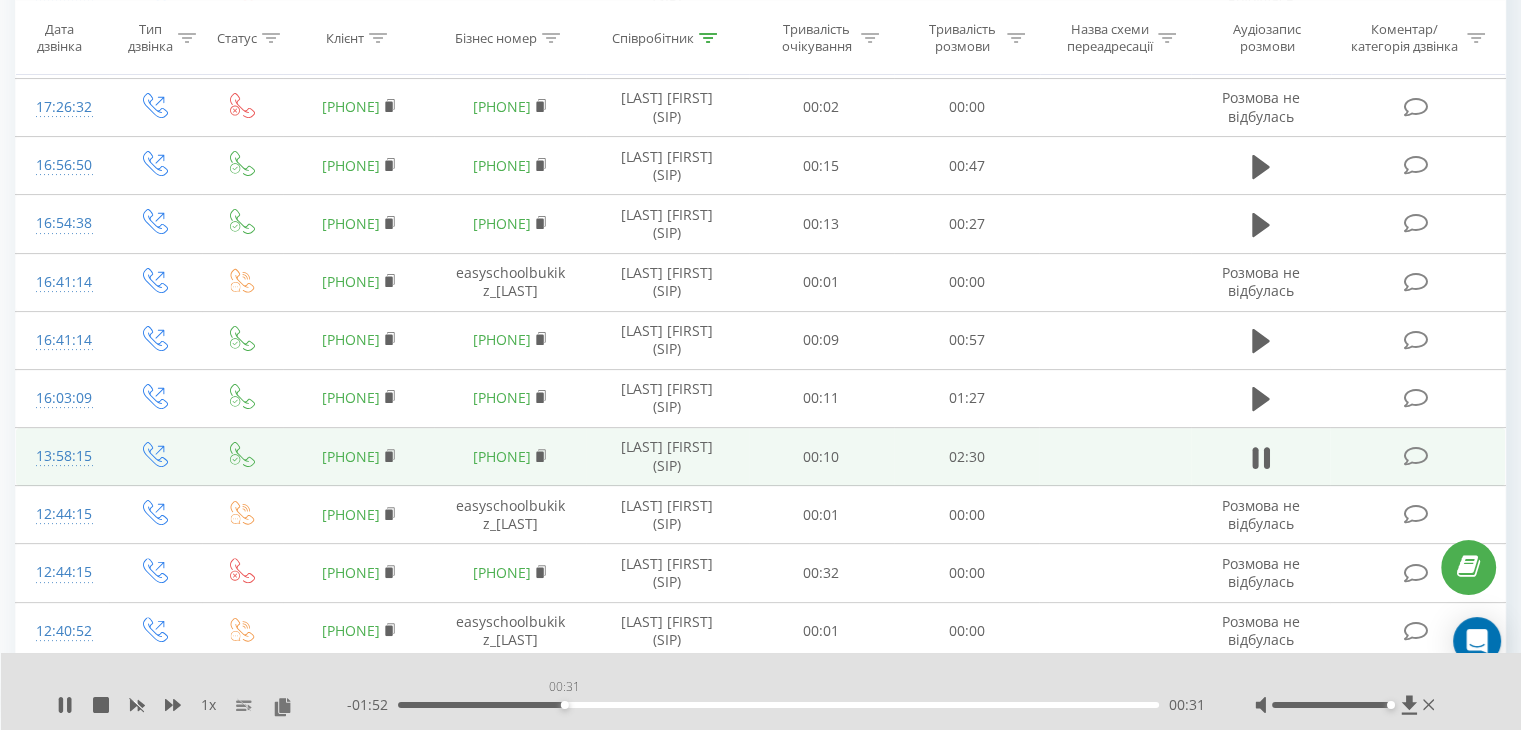 click on "00:31" at bounding box center (778, 705) 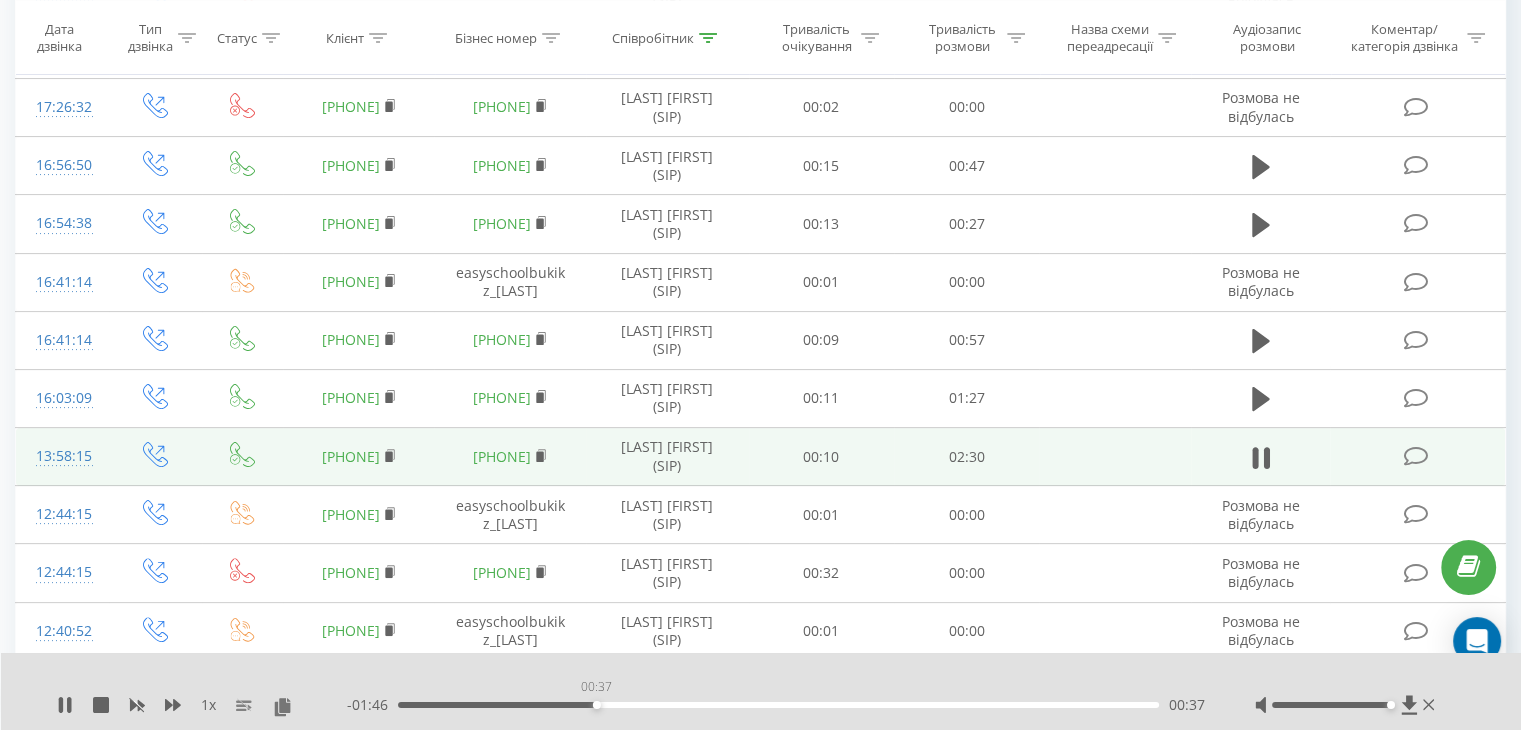 click on "00:37" at bounding box center (778, 705) 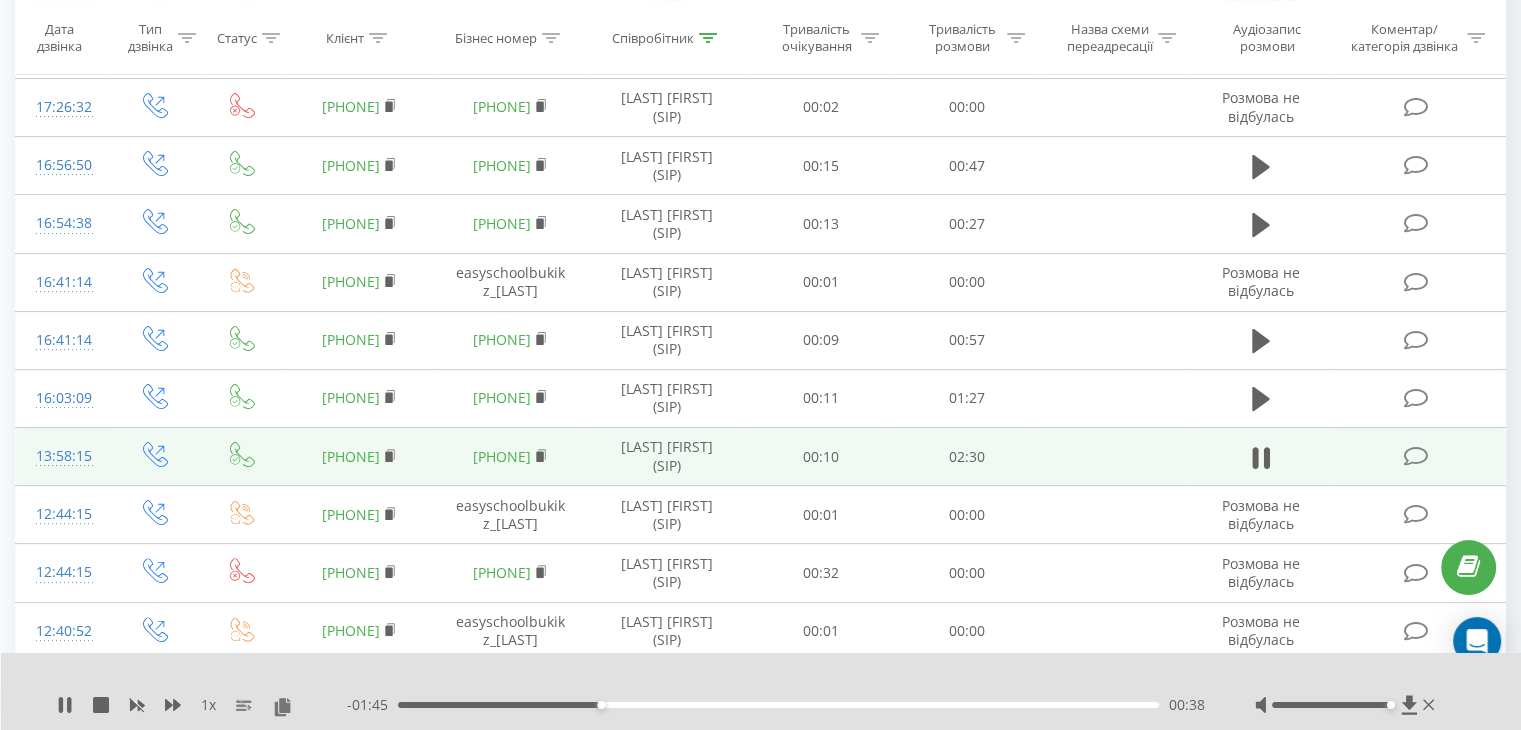 click on "00:38" at bounding box center (778, 705) 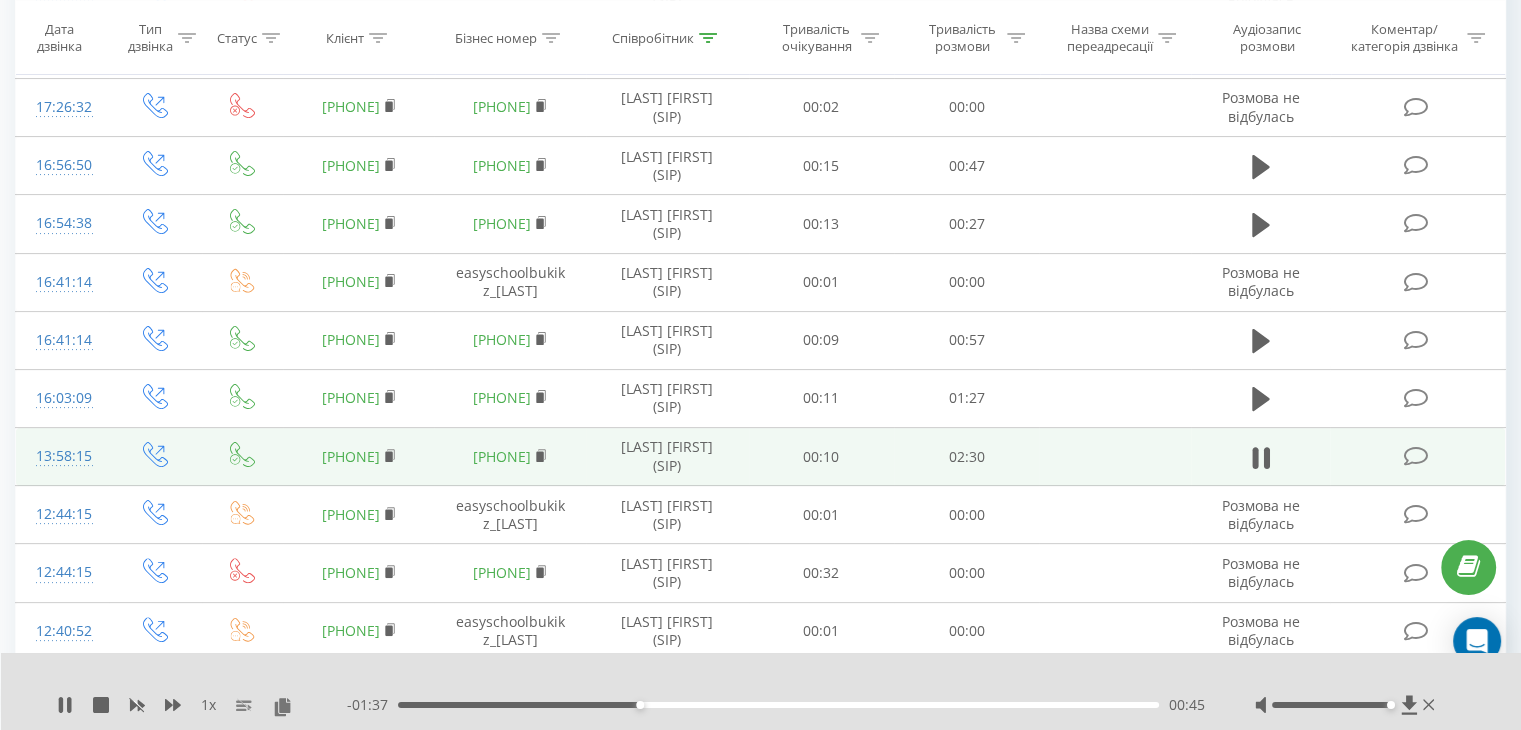click on "00:45" at bounding box center (778, 705) 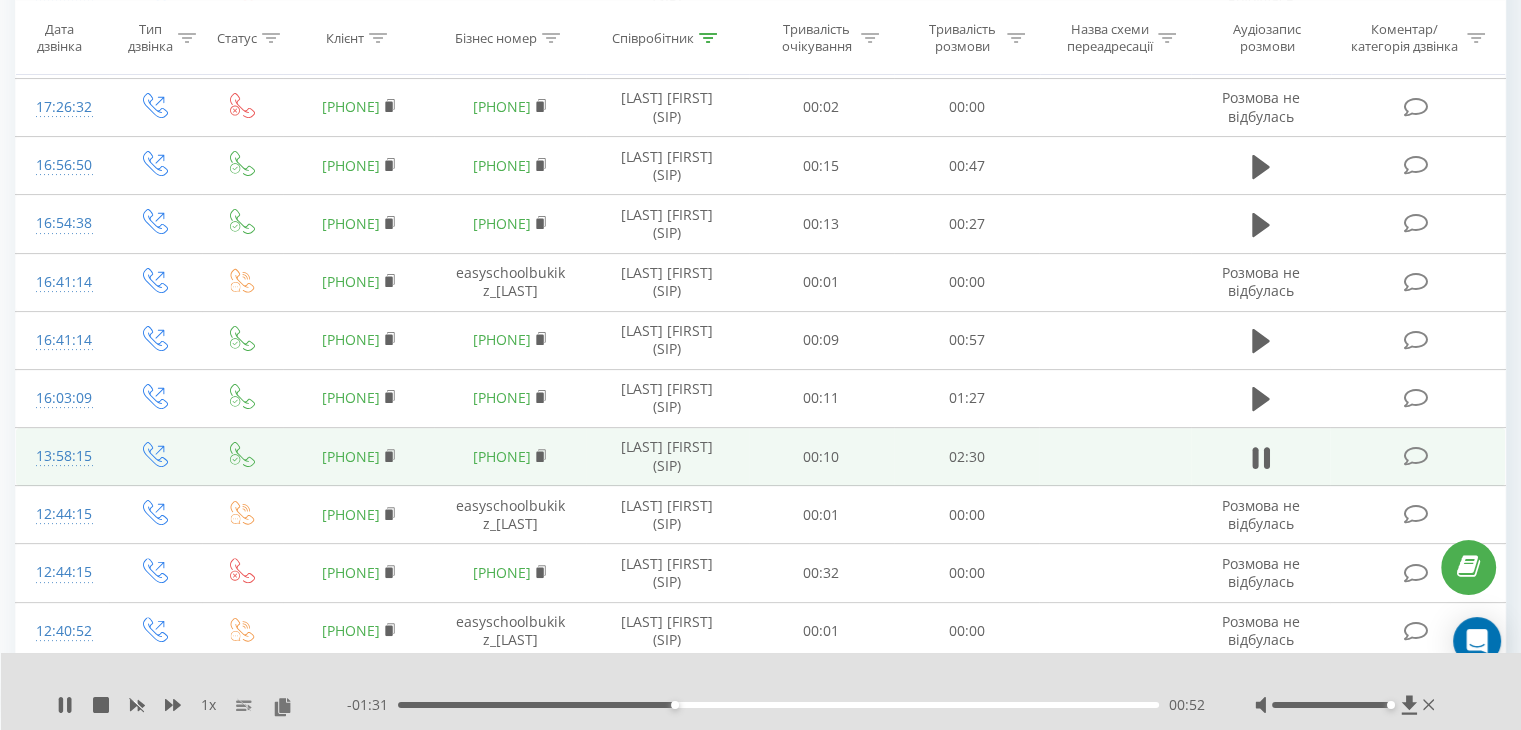 click on "00:52" at bounding box center (778, 705) 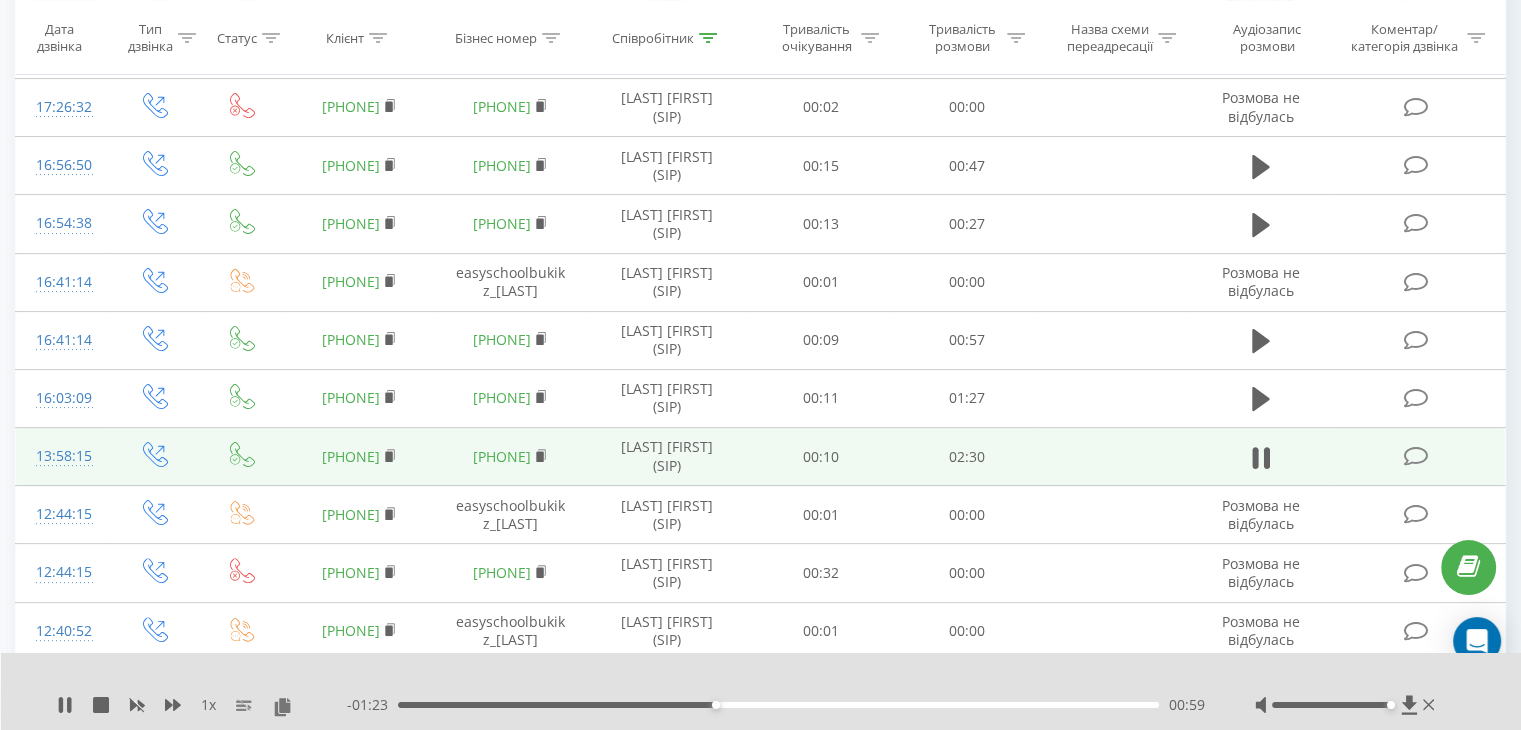 click on "00:59" at bounding box center [778, 705] 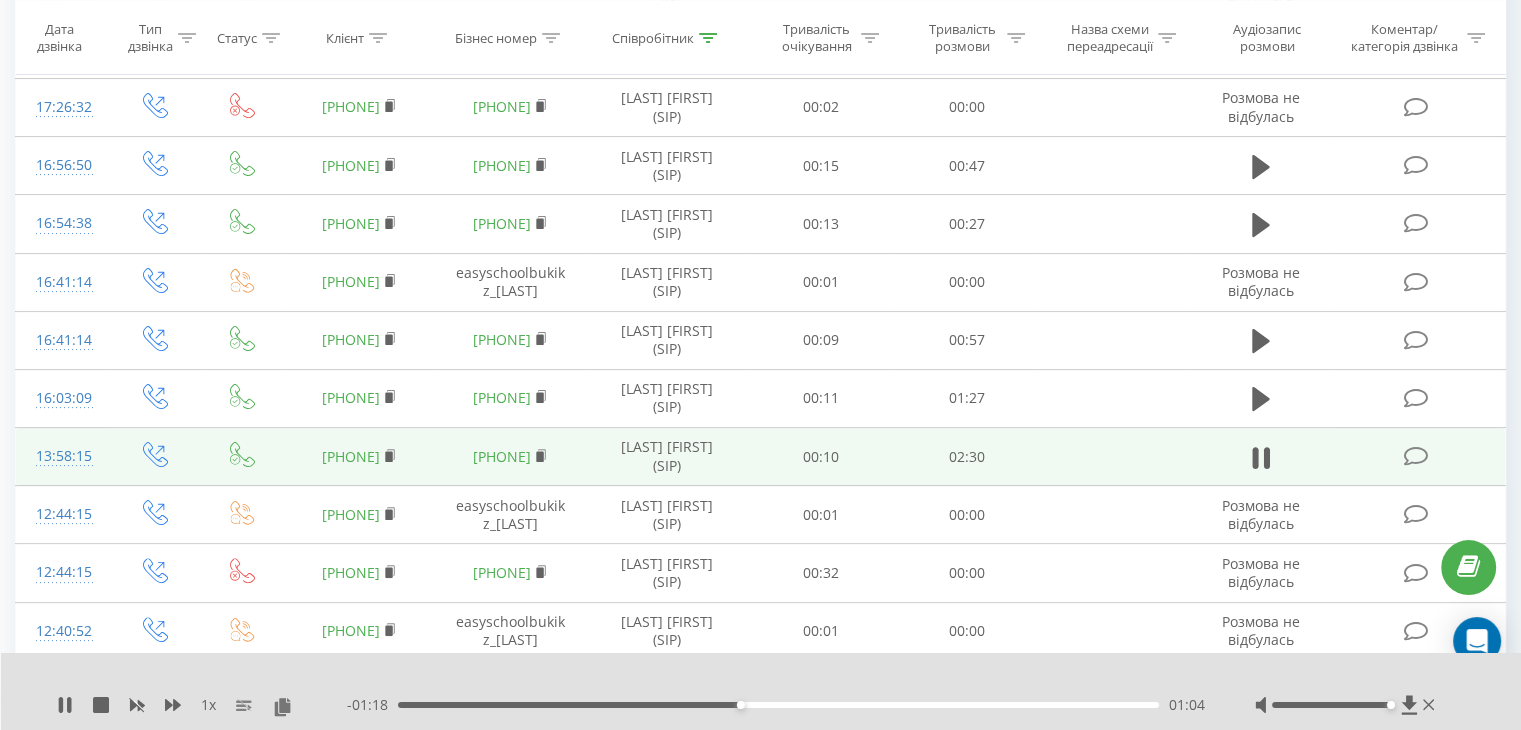 click on "01:04" at bounding box center [778, 705] 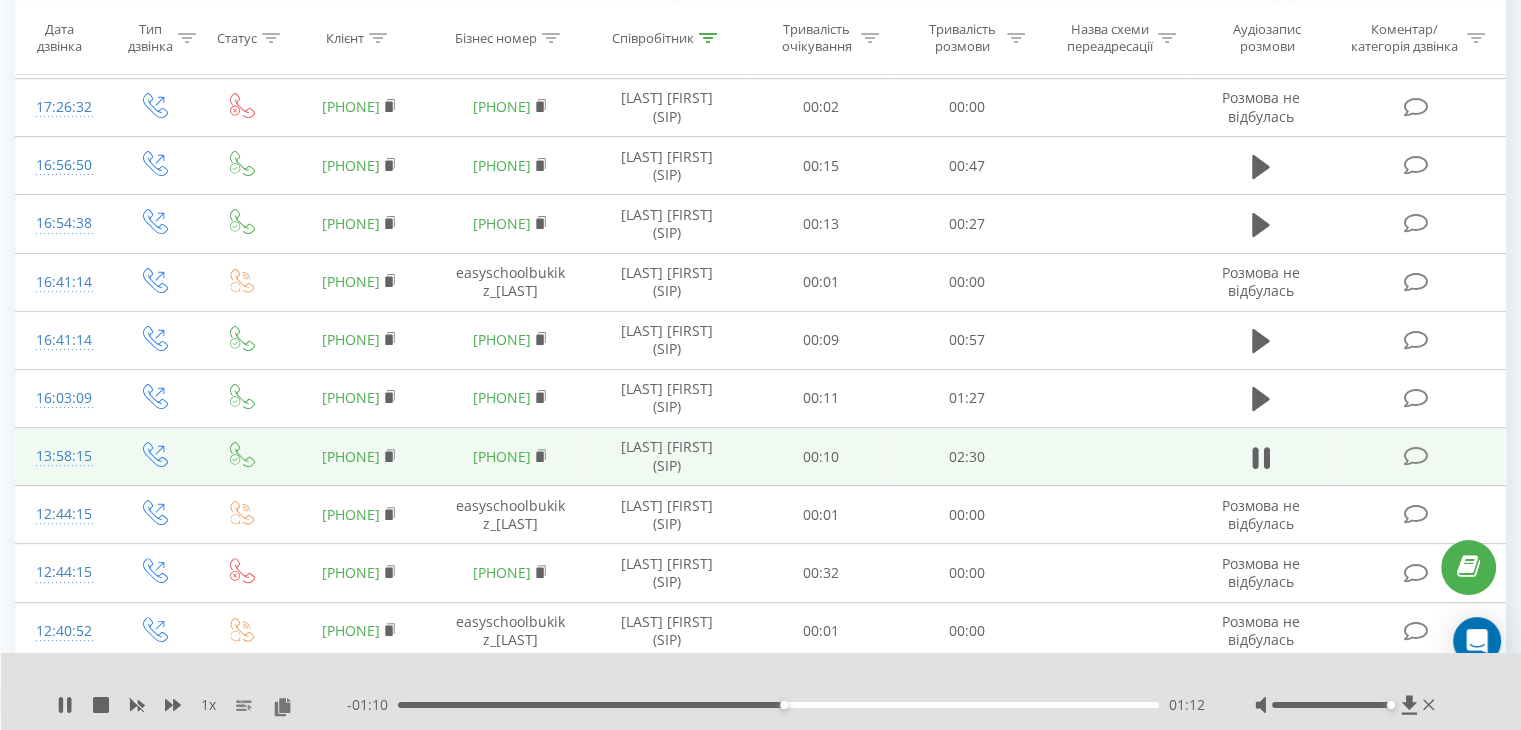 click on "- 01:10 01:12   01:12" at bounding box center (776, 705) 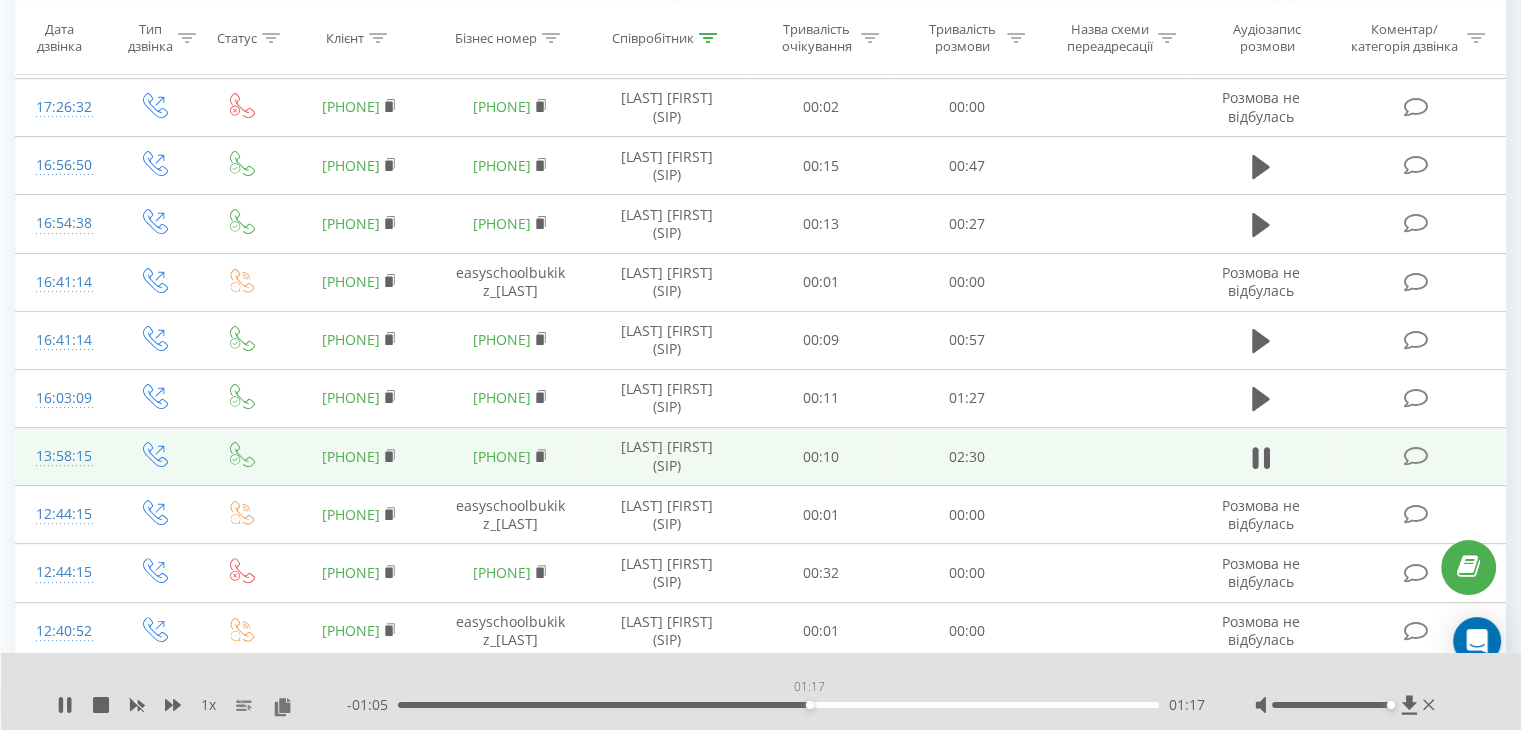 click on "01:17" at bounding box center (778, 705) 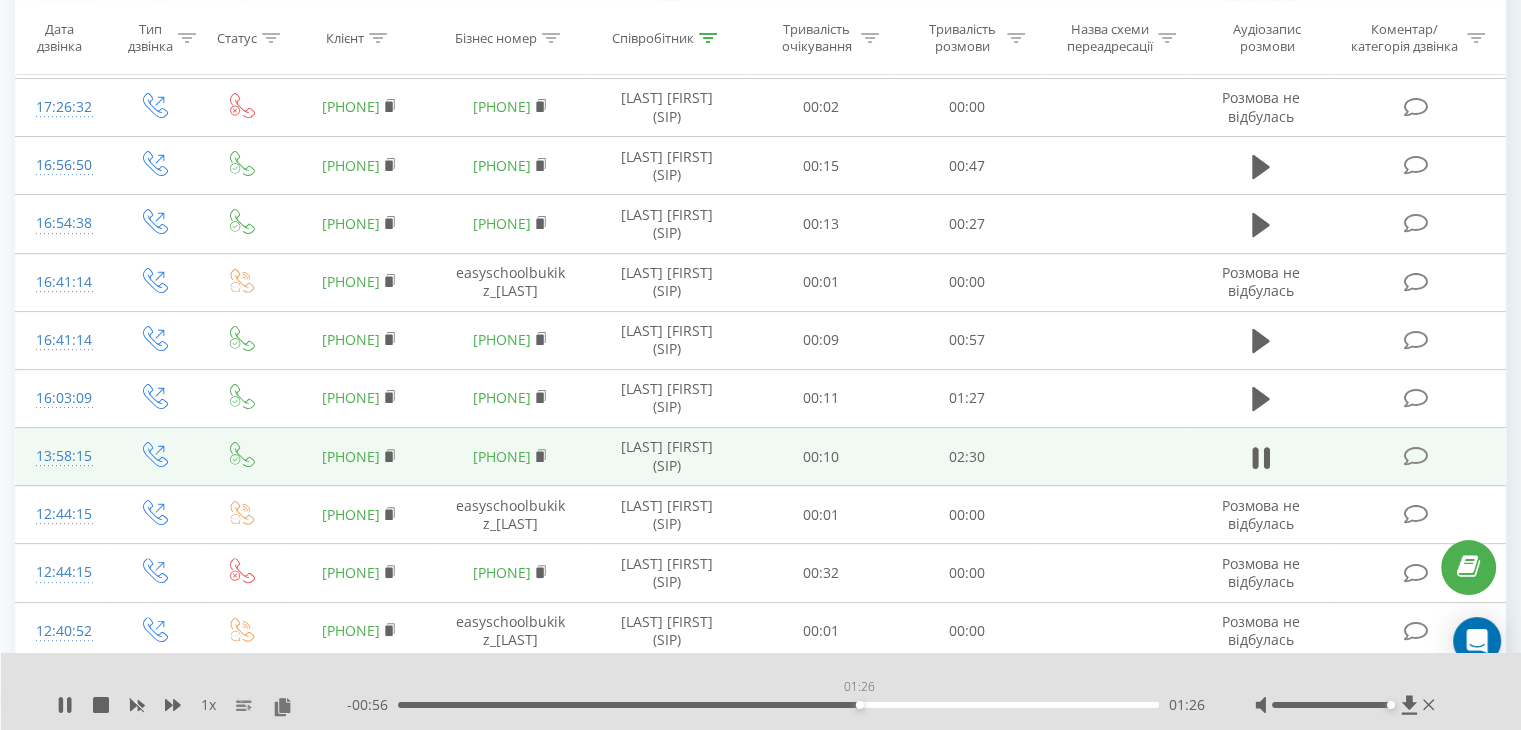 click on "01:26" at bounding box center [778, 705] 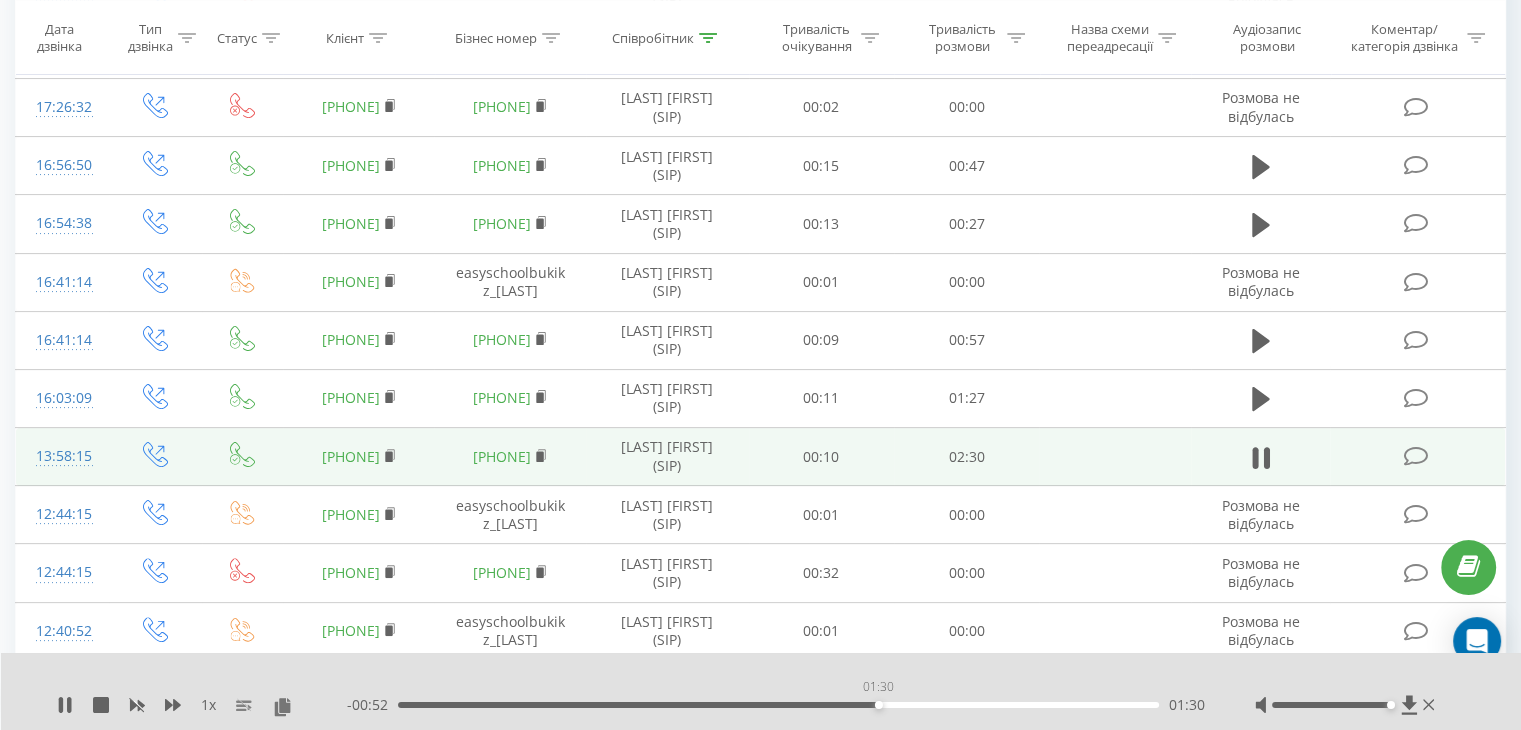 click on "01:30" at bounding box center (778, 705) 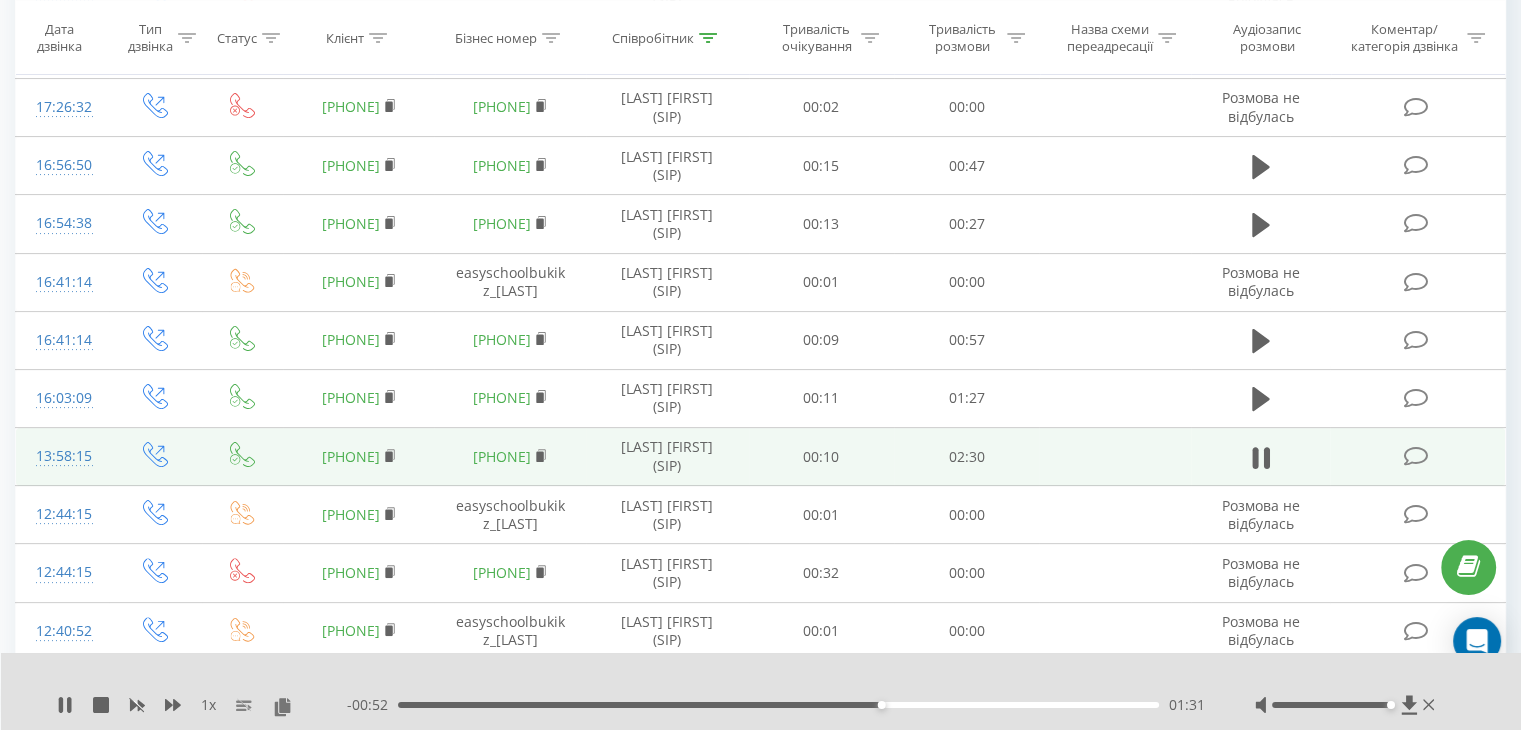 click on "01:31" at bounding box center (778, 705) 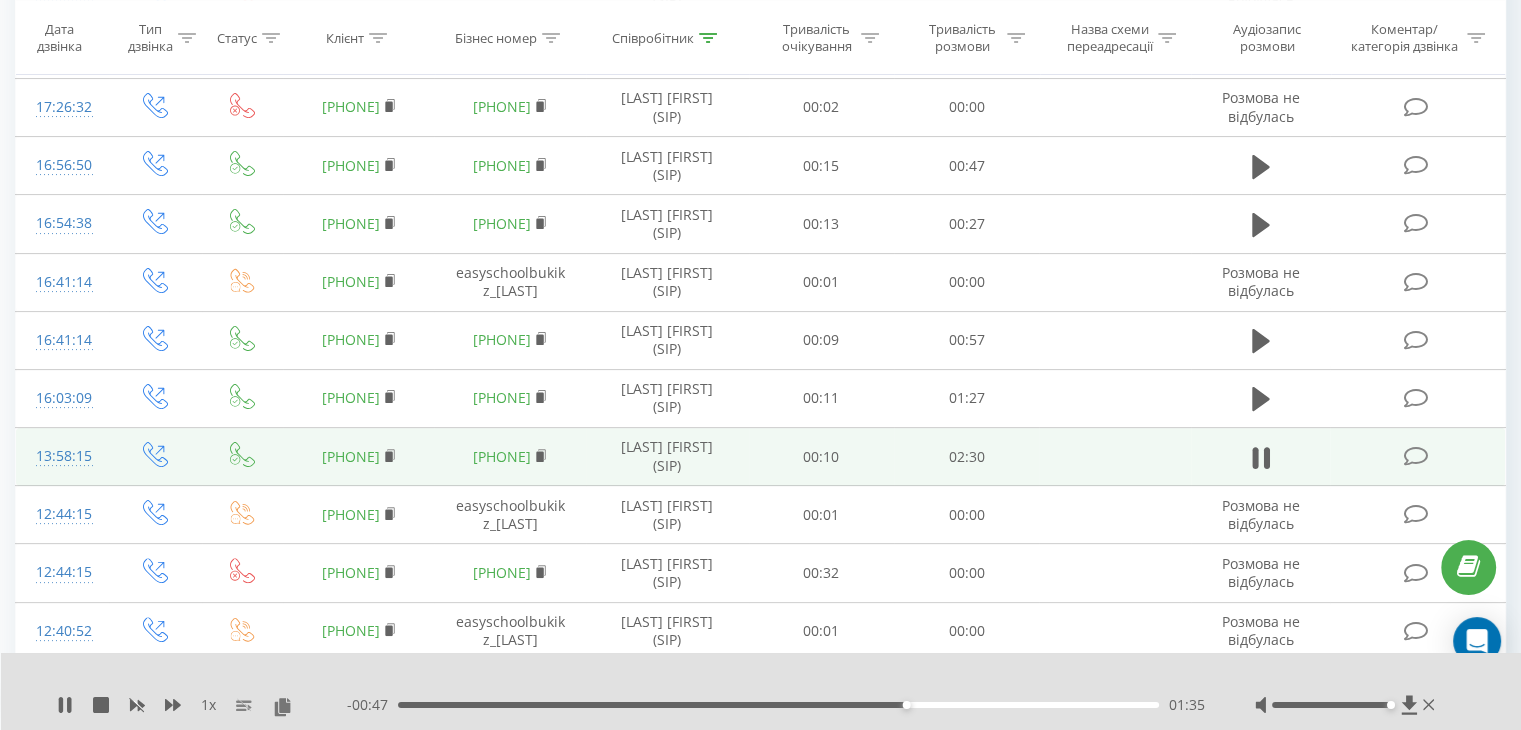 click on "01:35" at bounding box center (778, 705) 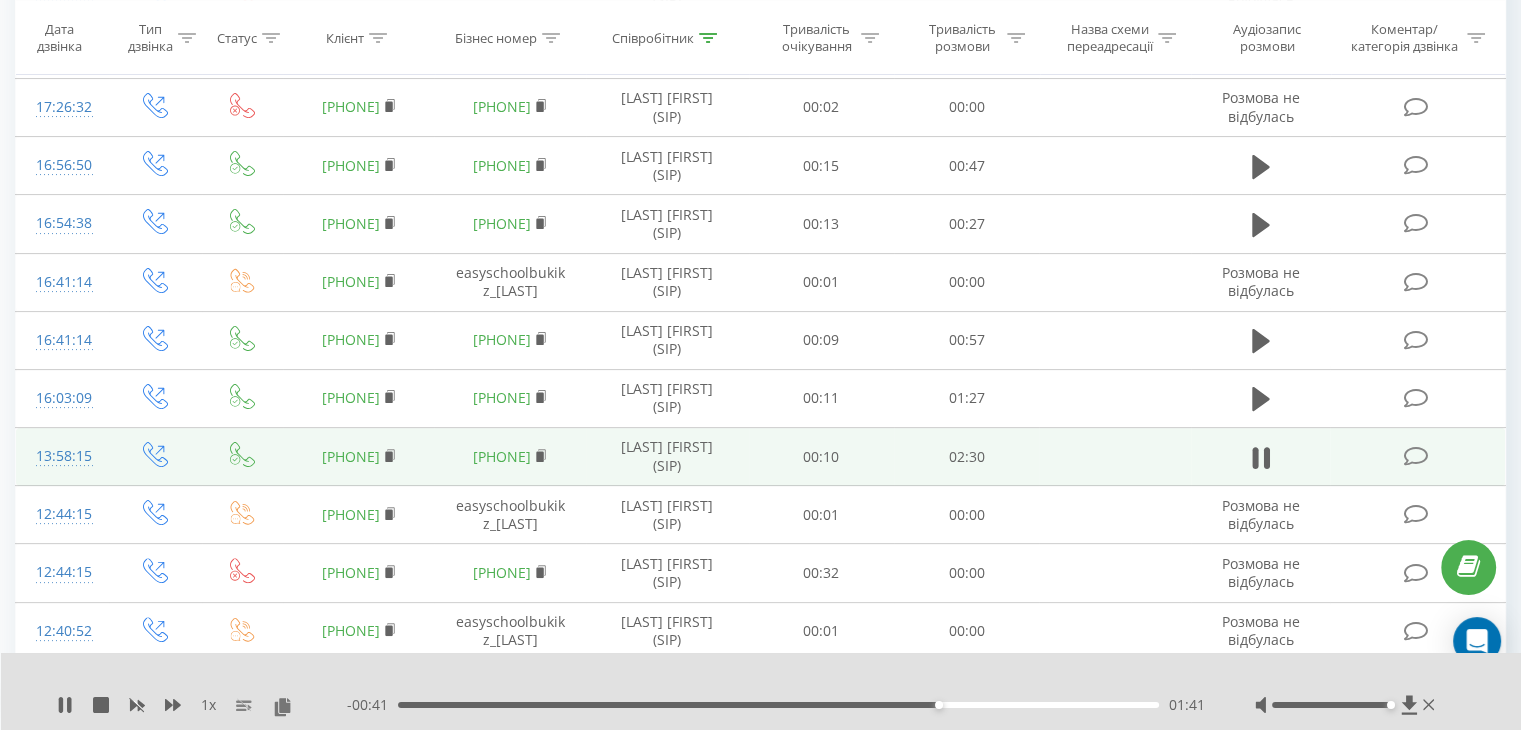 click on "01:41" at bounding box center [778, 705] 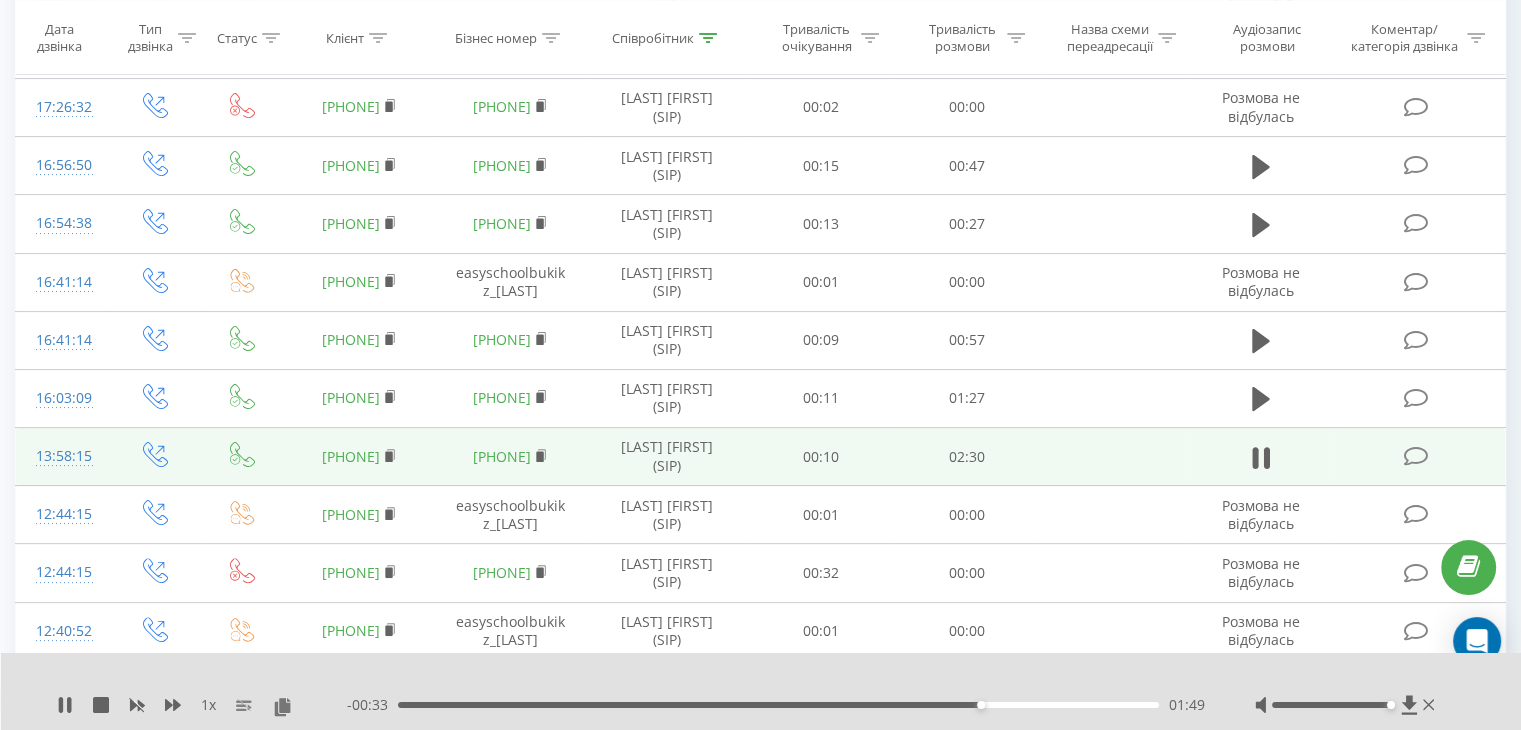 click on "01:49" at bounding box center (778, 705) 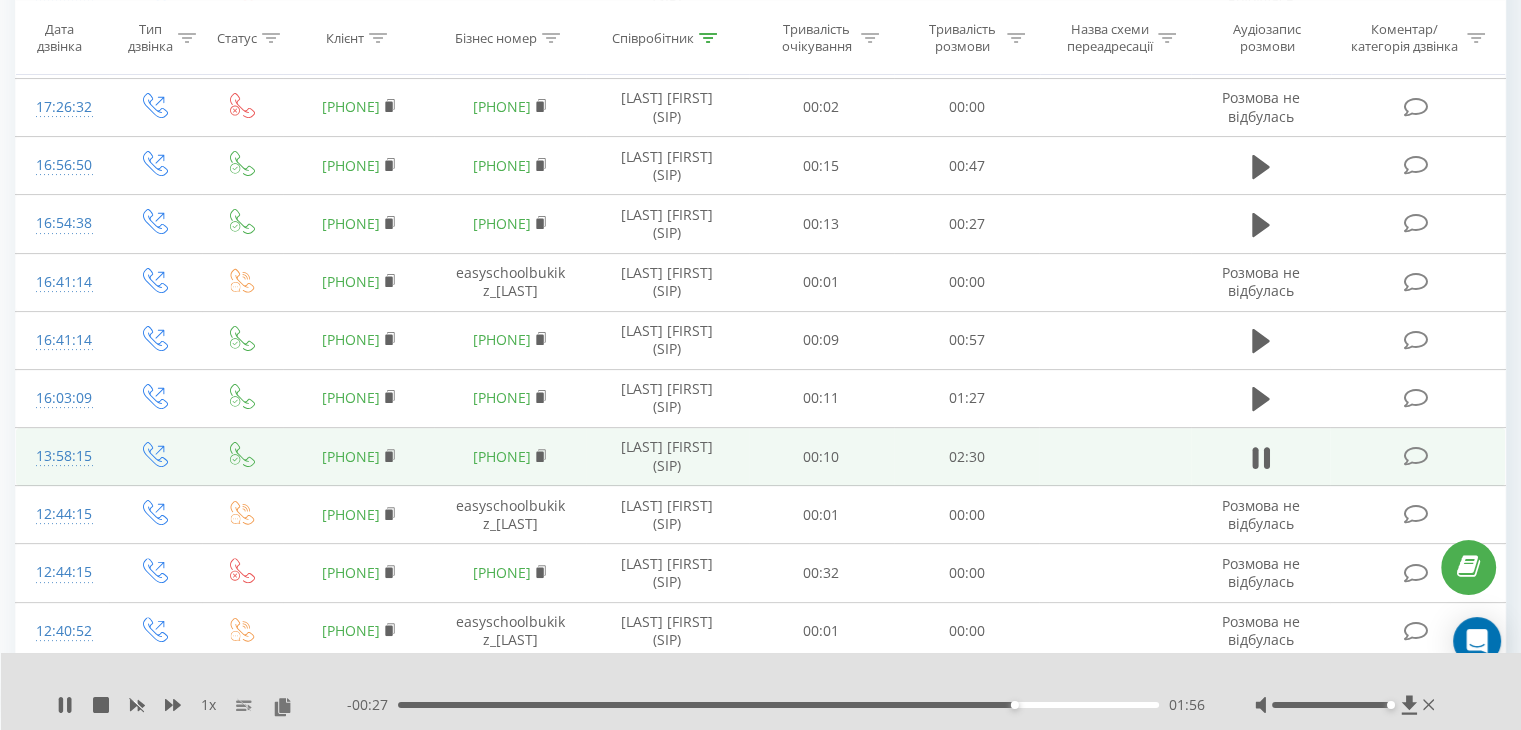 click on "01:56" at bounding box center (778, 705) 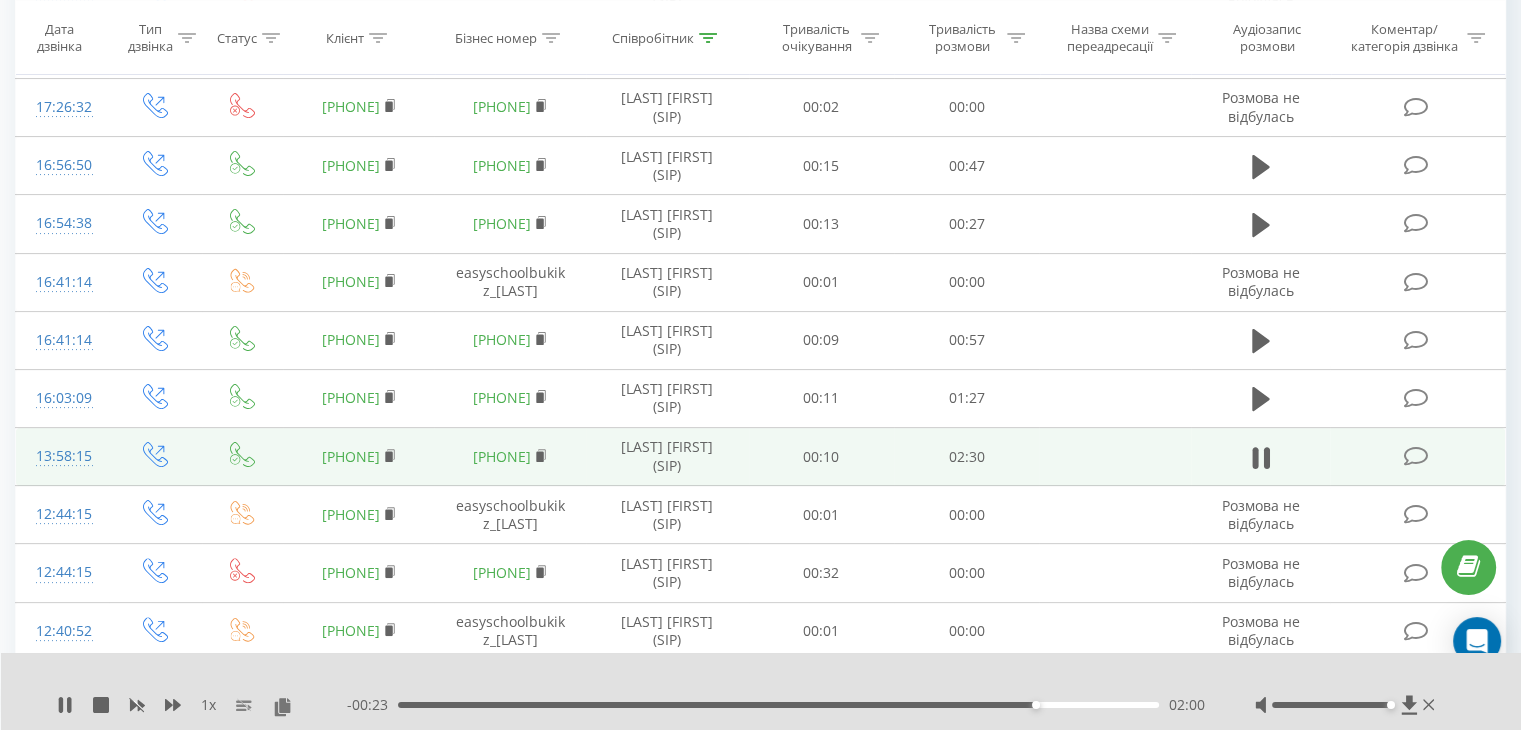 click on "02:00" at bounding box center (778, 705) 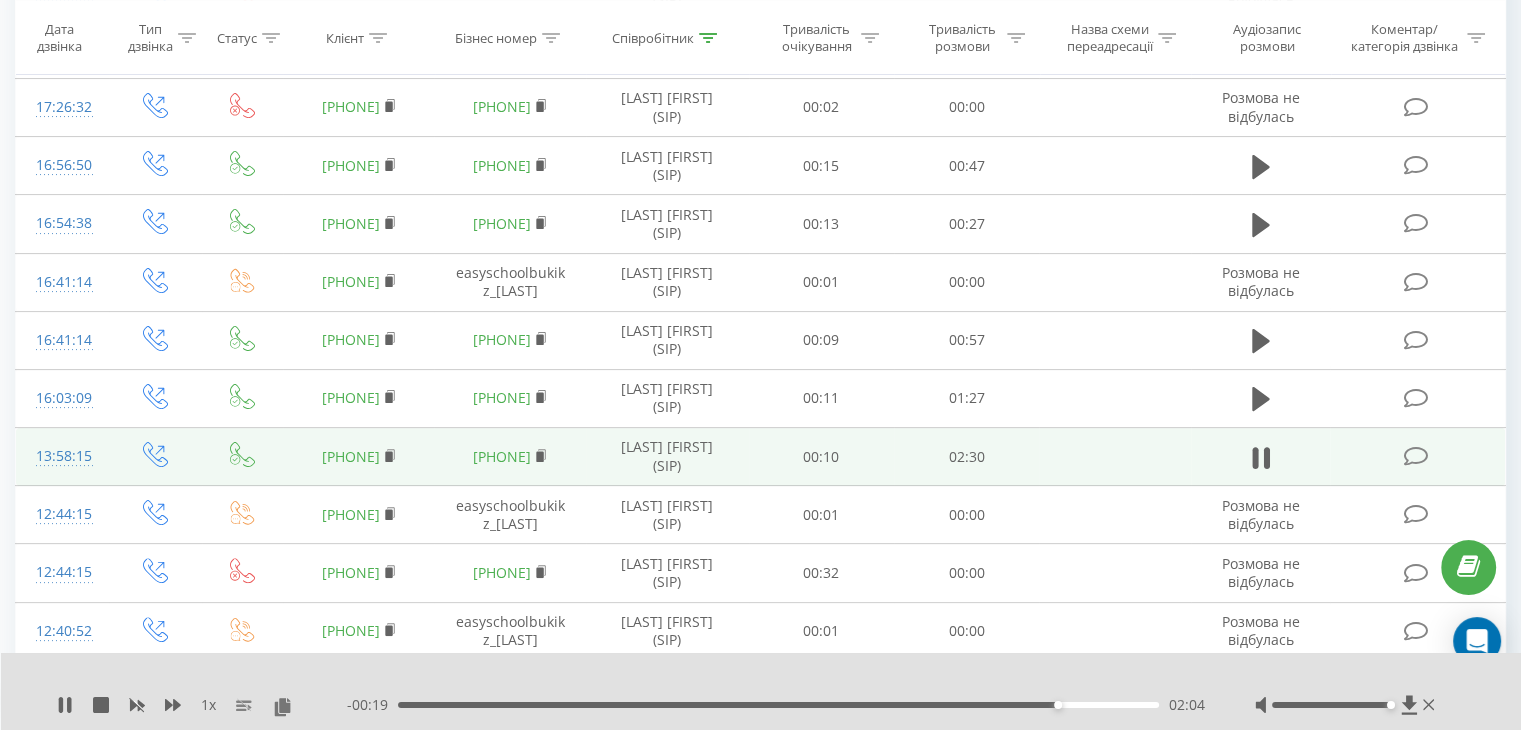 click on "02:04" at bounding box center (778, 705) 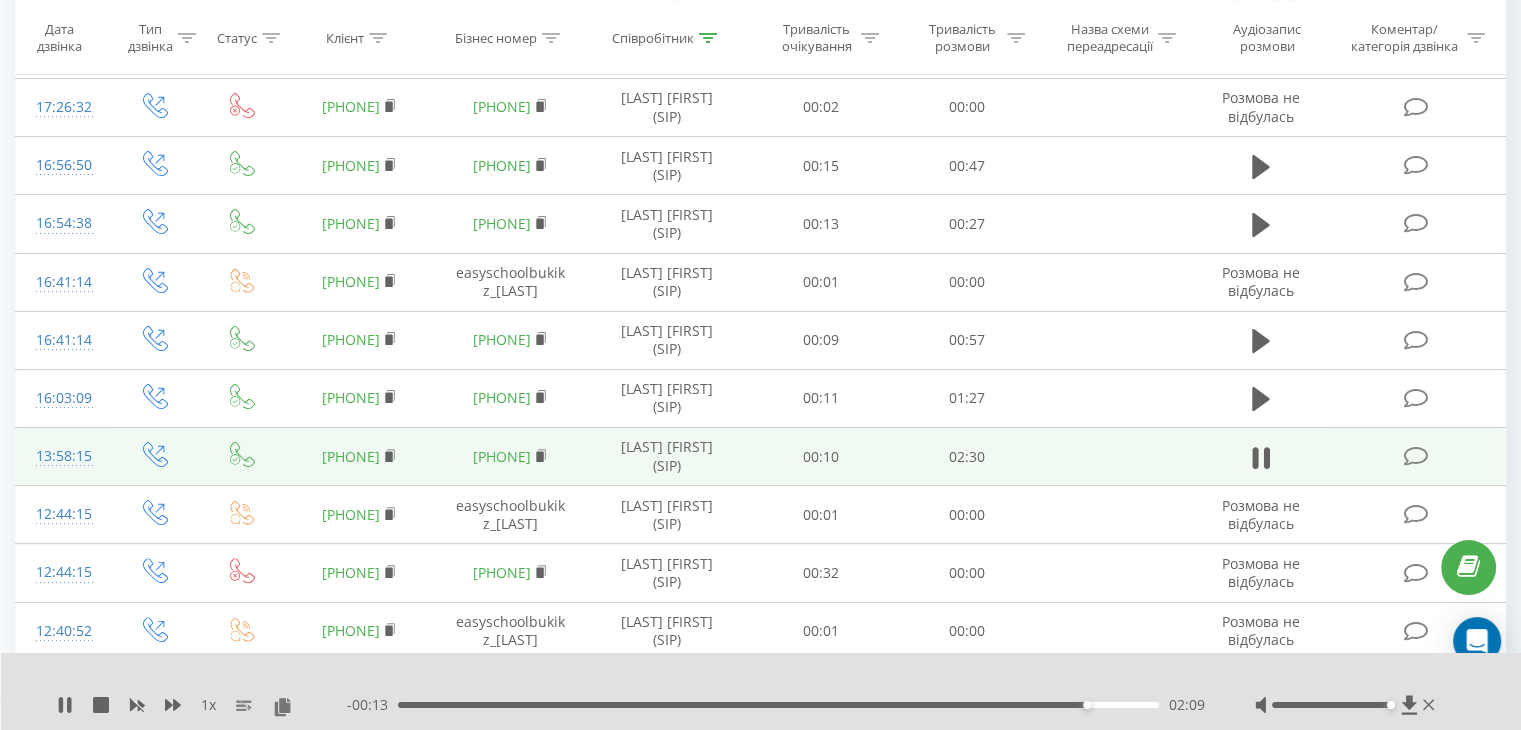 click on "02:09" at bounding box center [778, 705] 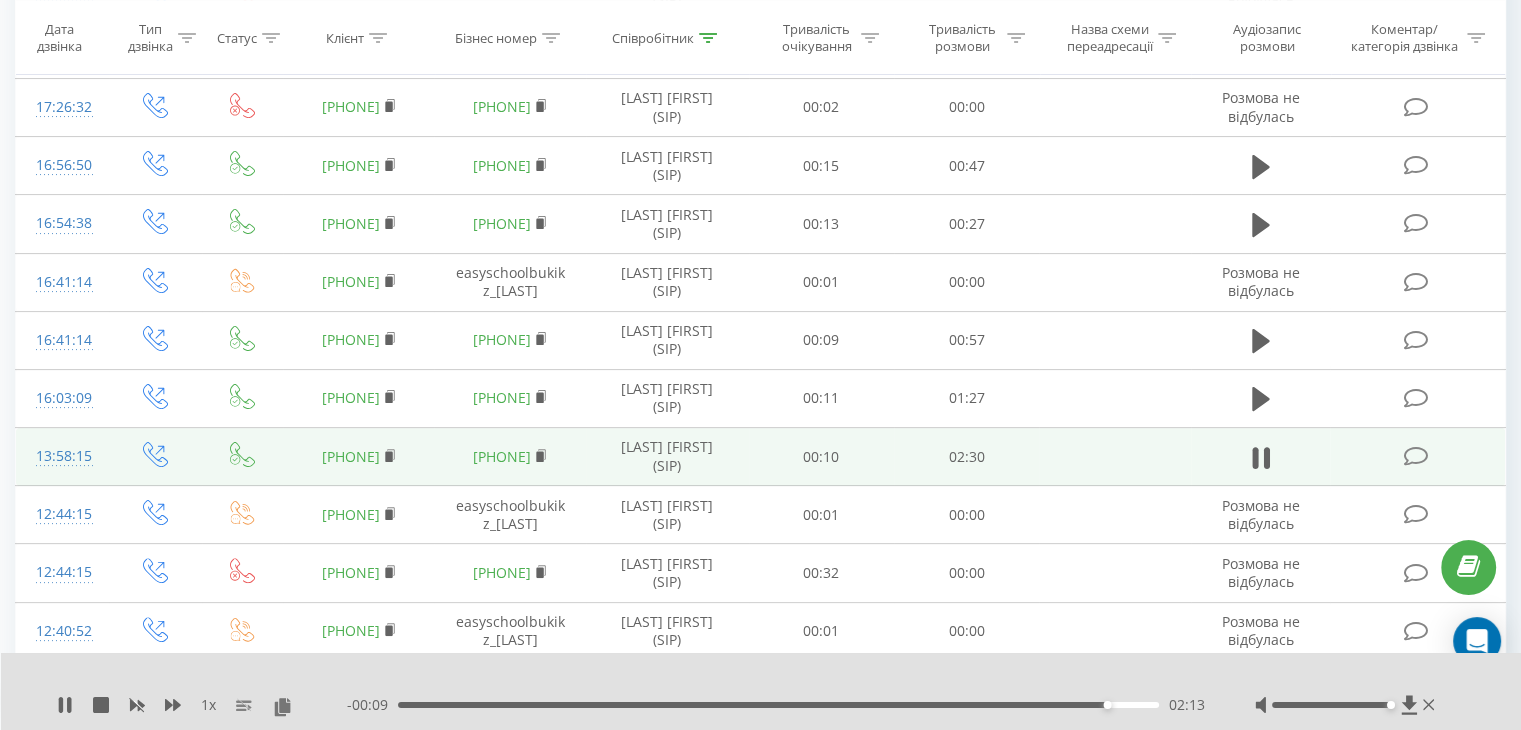 click on "02:13" at bounding box center [778, 705] 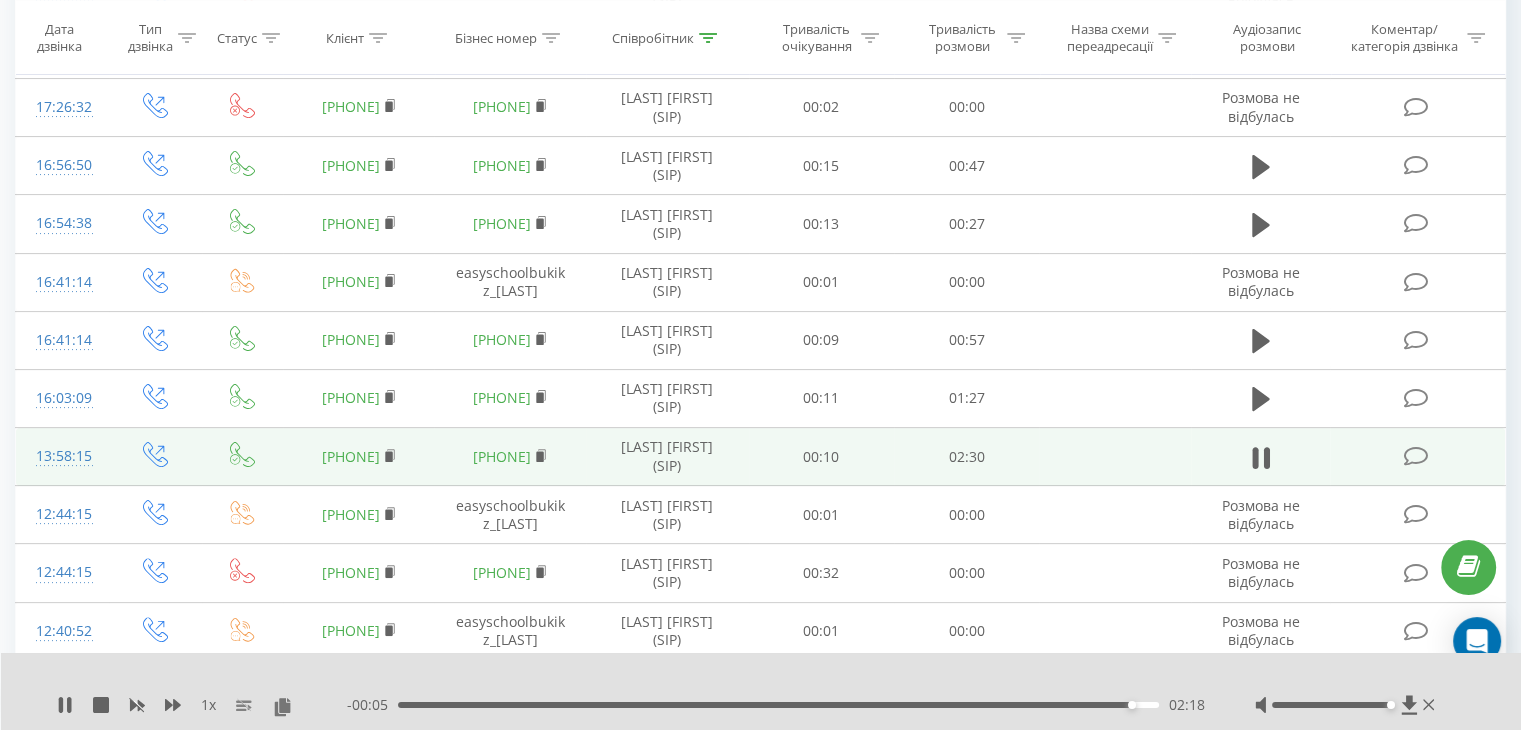 click on "02:18" at bounding box center (778, 705) 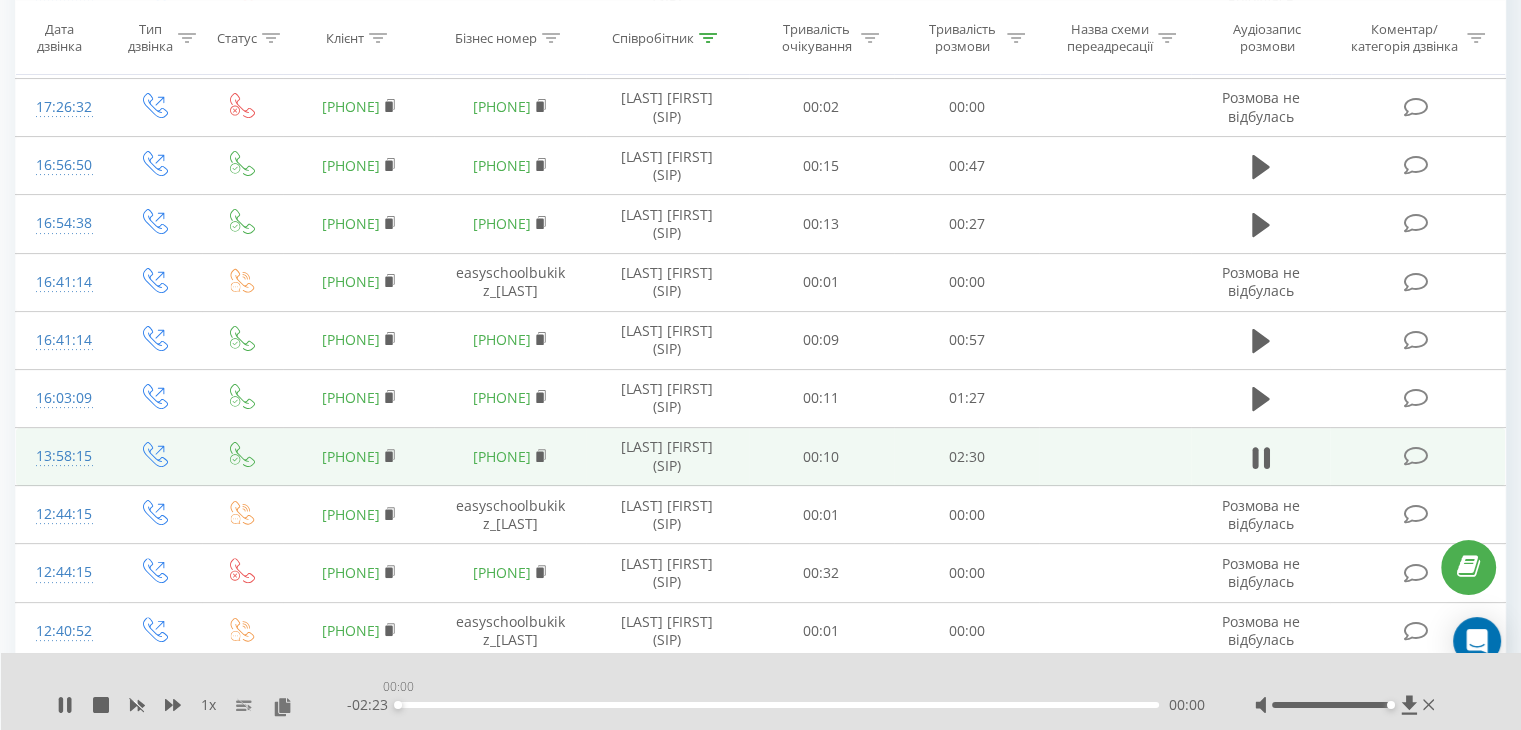 drag, startPoint x: 1150, startPoint y: 707, endPoint x: 385, endPoint y: 711, distance: 765.01044 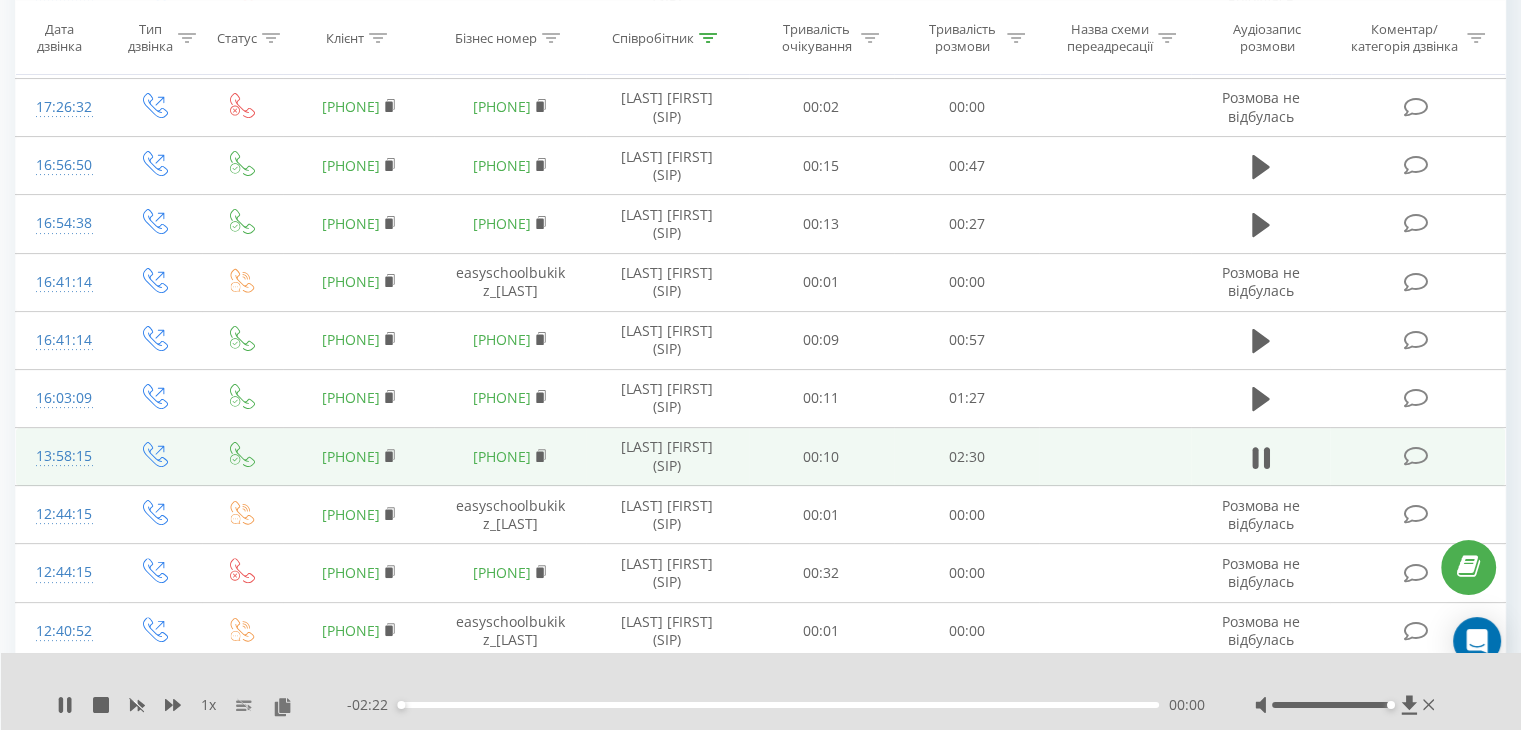 click on "00:00" at bounding box center [778, 705] 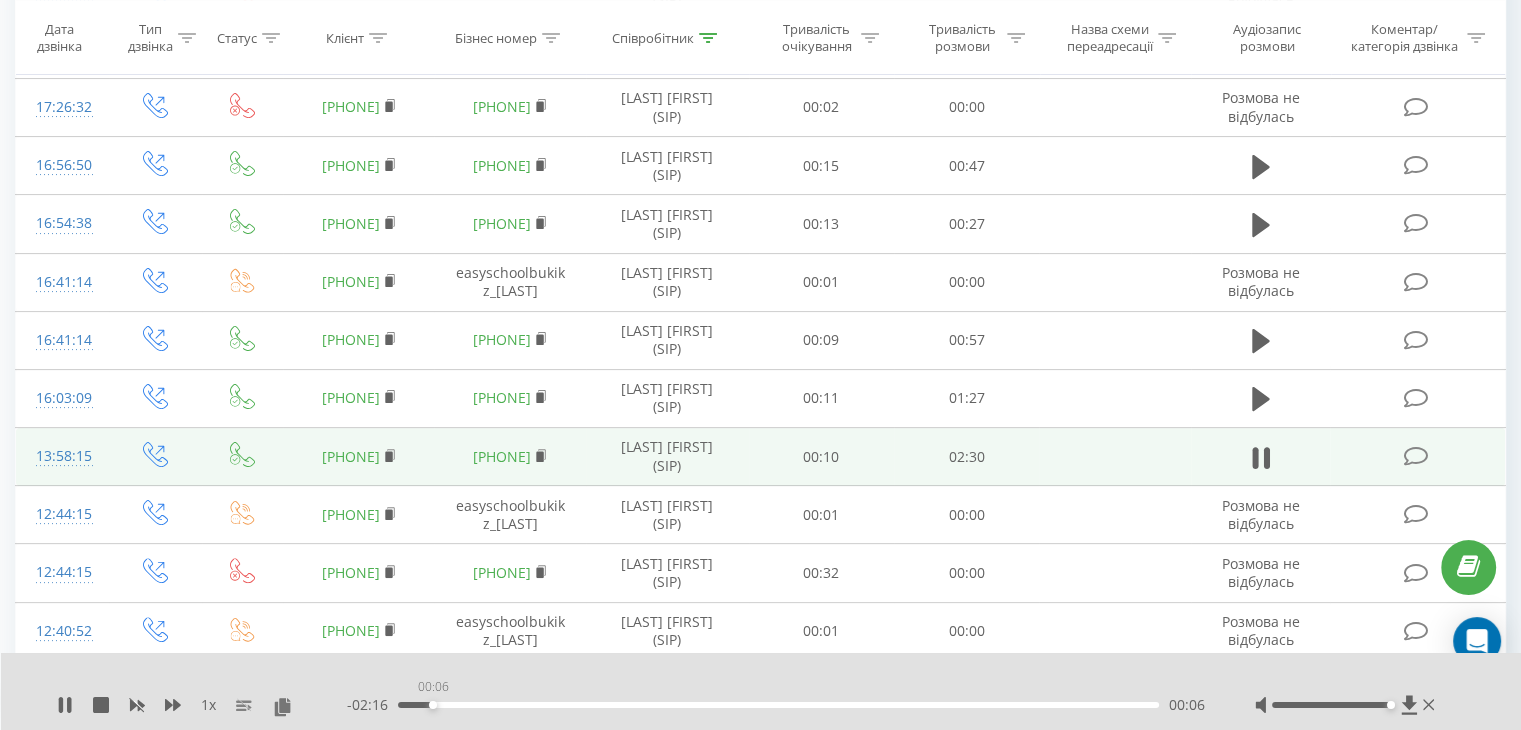 click on "00:06" at bounding box center [778, 705] 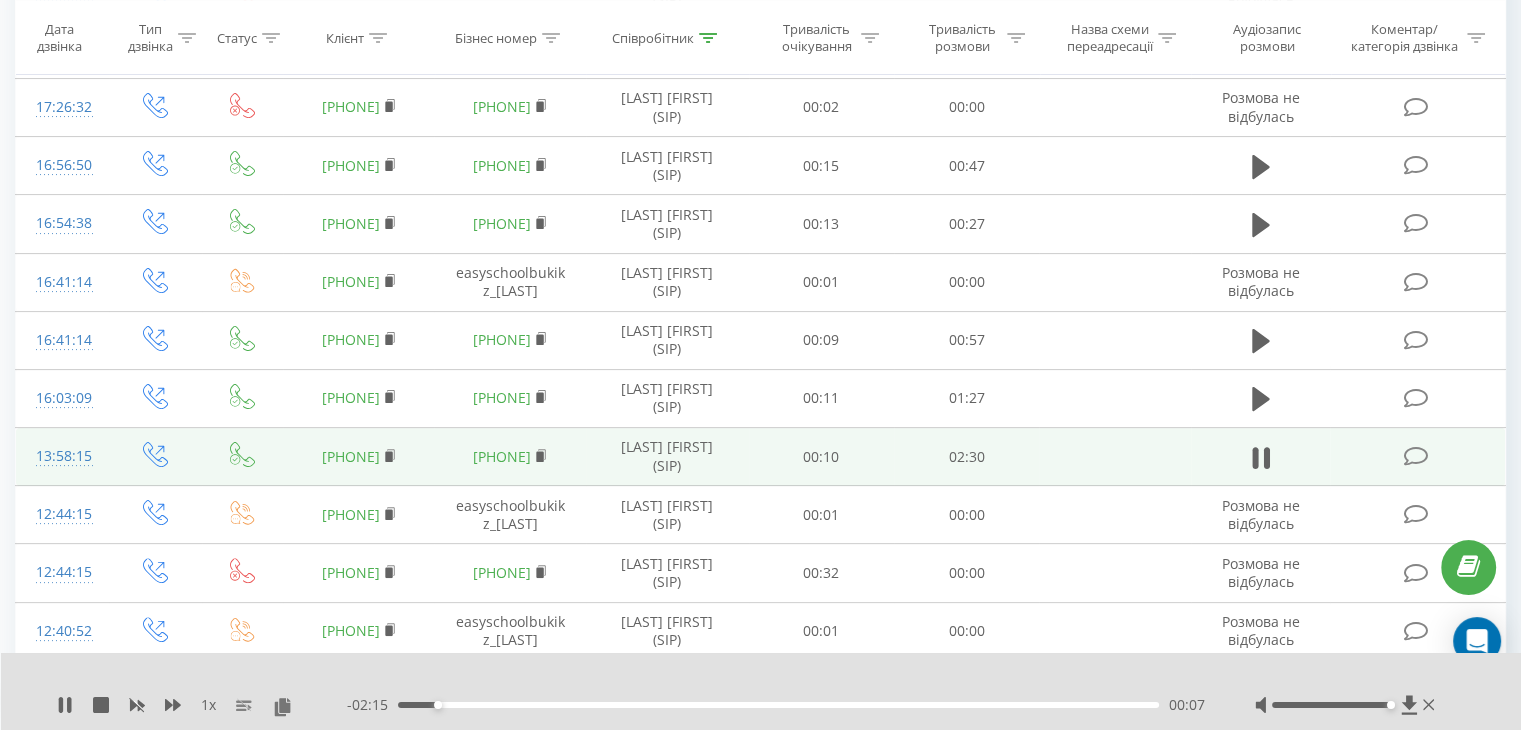 click on "00:07" at bounding box center [778, 705] 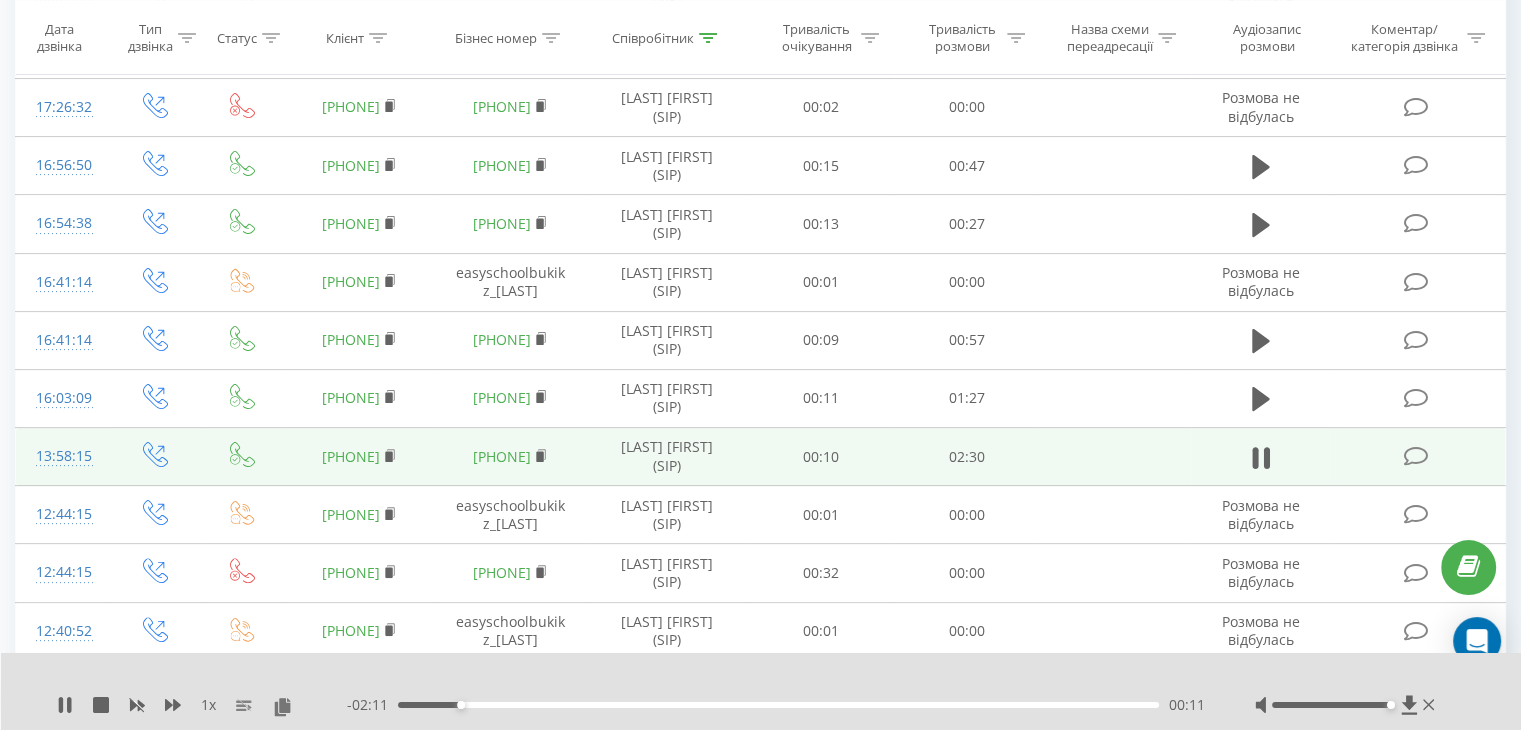 click on "00:11" at bounding box center (778, 705) 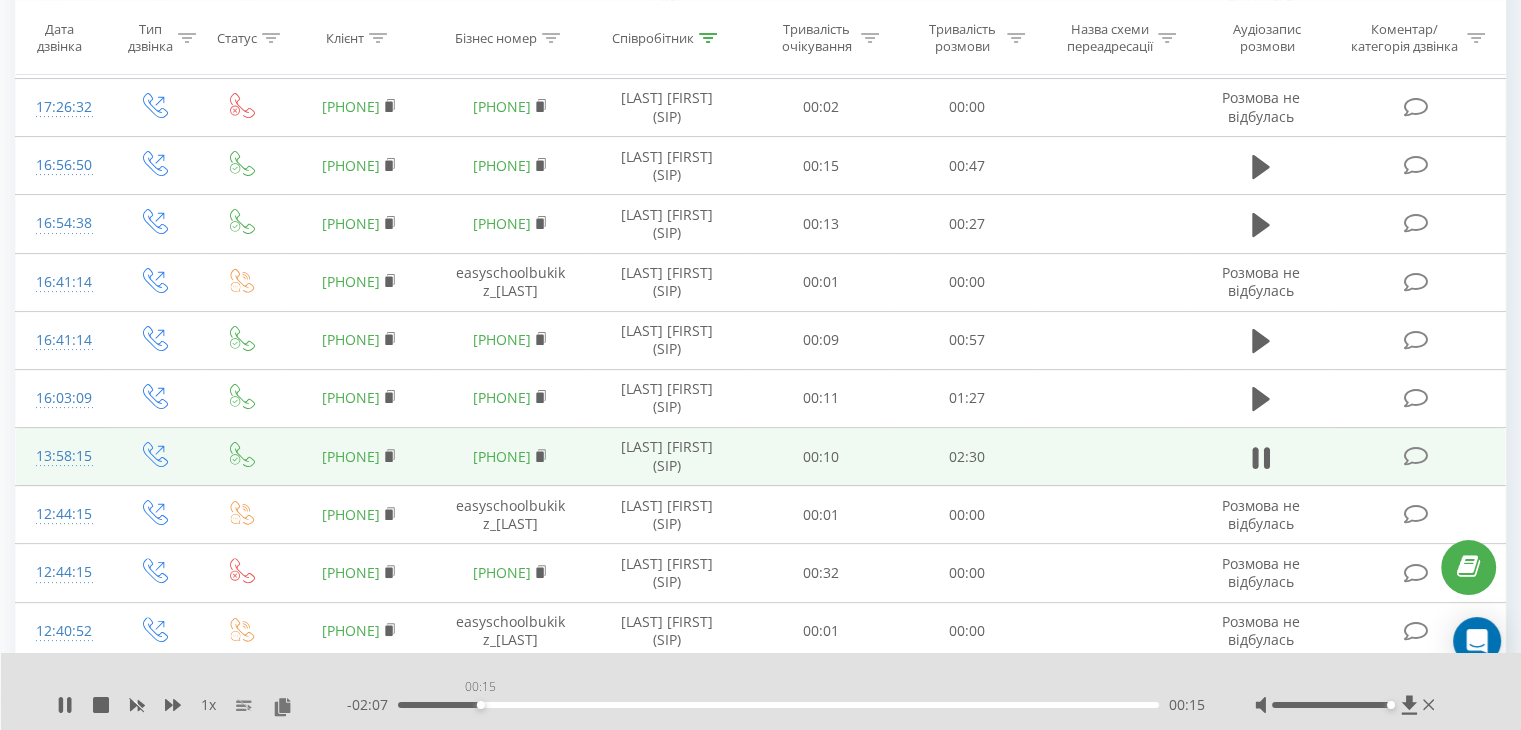 click on "00:15" at bounding box center [481, 705] 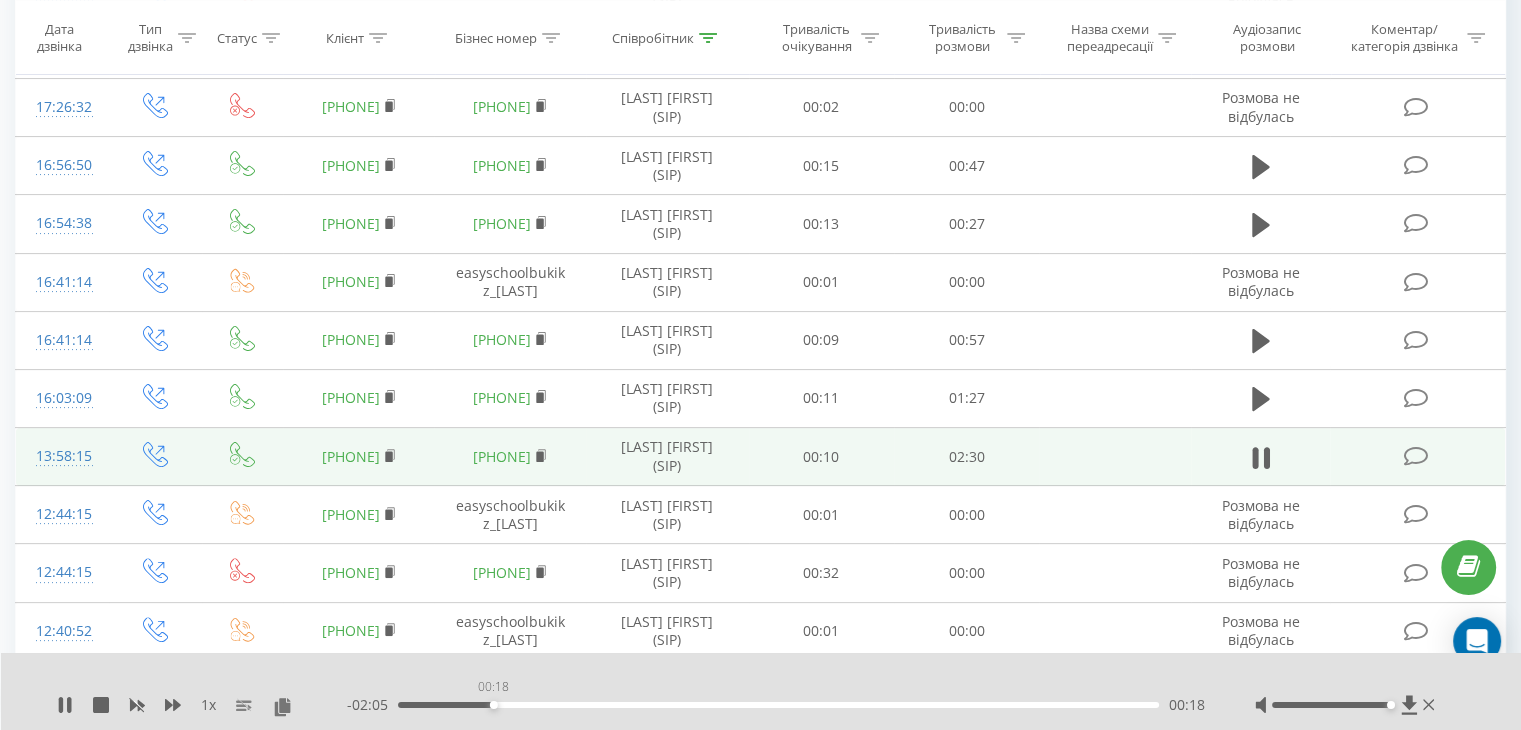 click on "00:18" at bounding box center (778, 705) 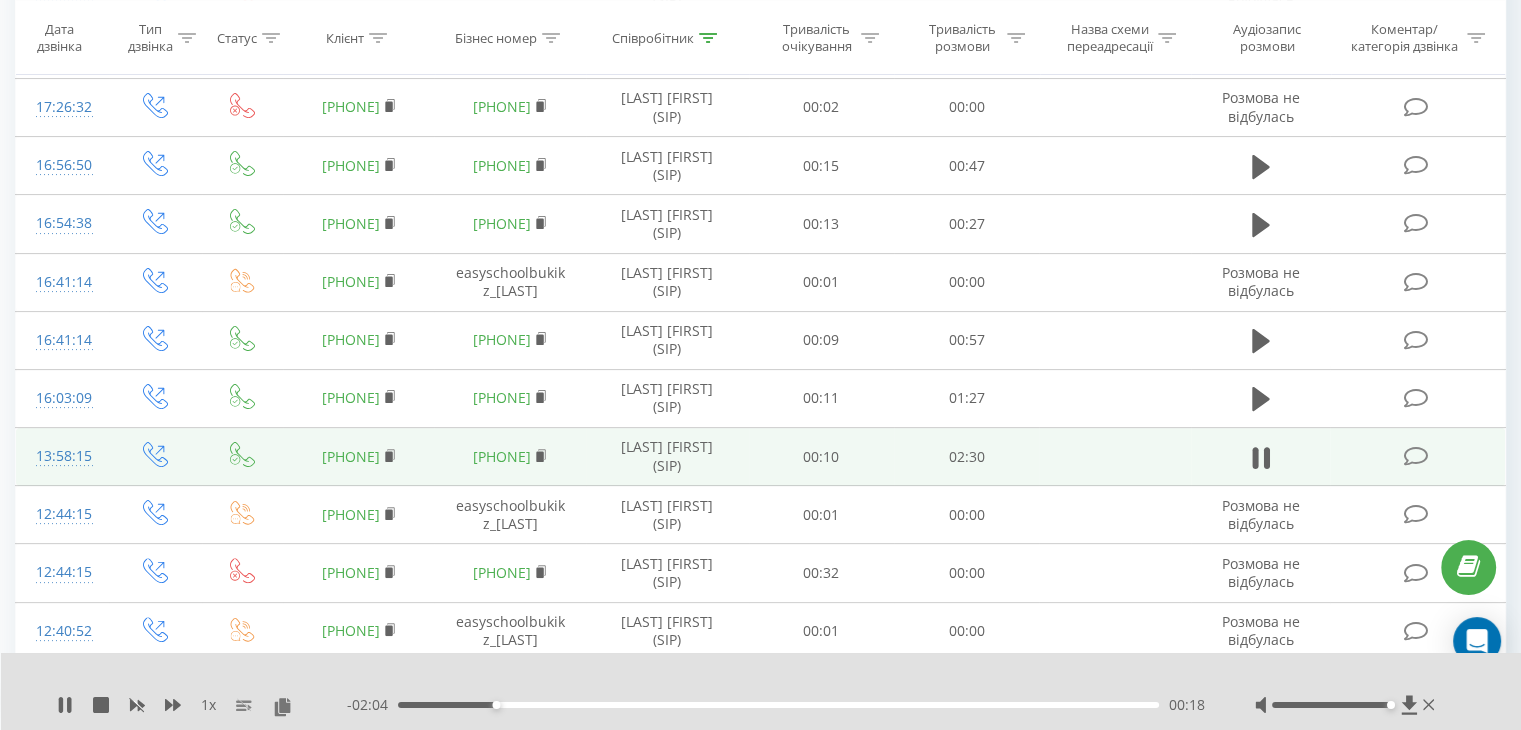 click on "00:18" at bounding box center (778, 705) 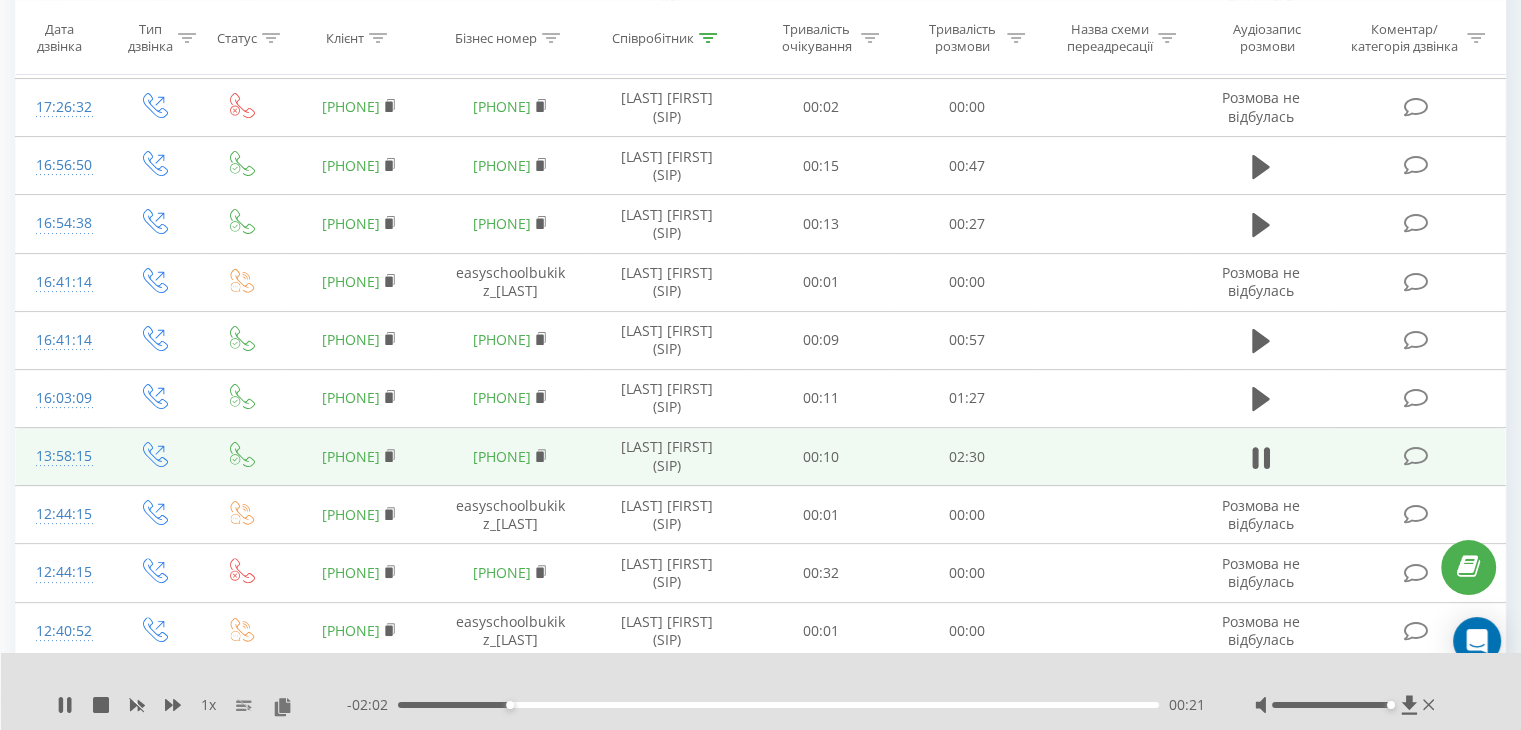 click on "00:21" at bounding box center (778, 705) 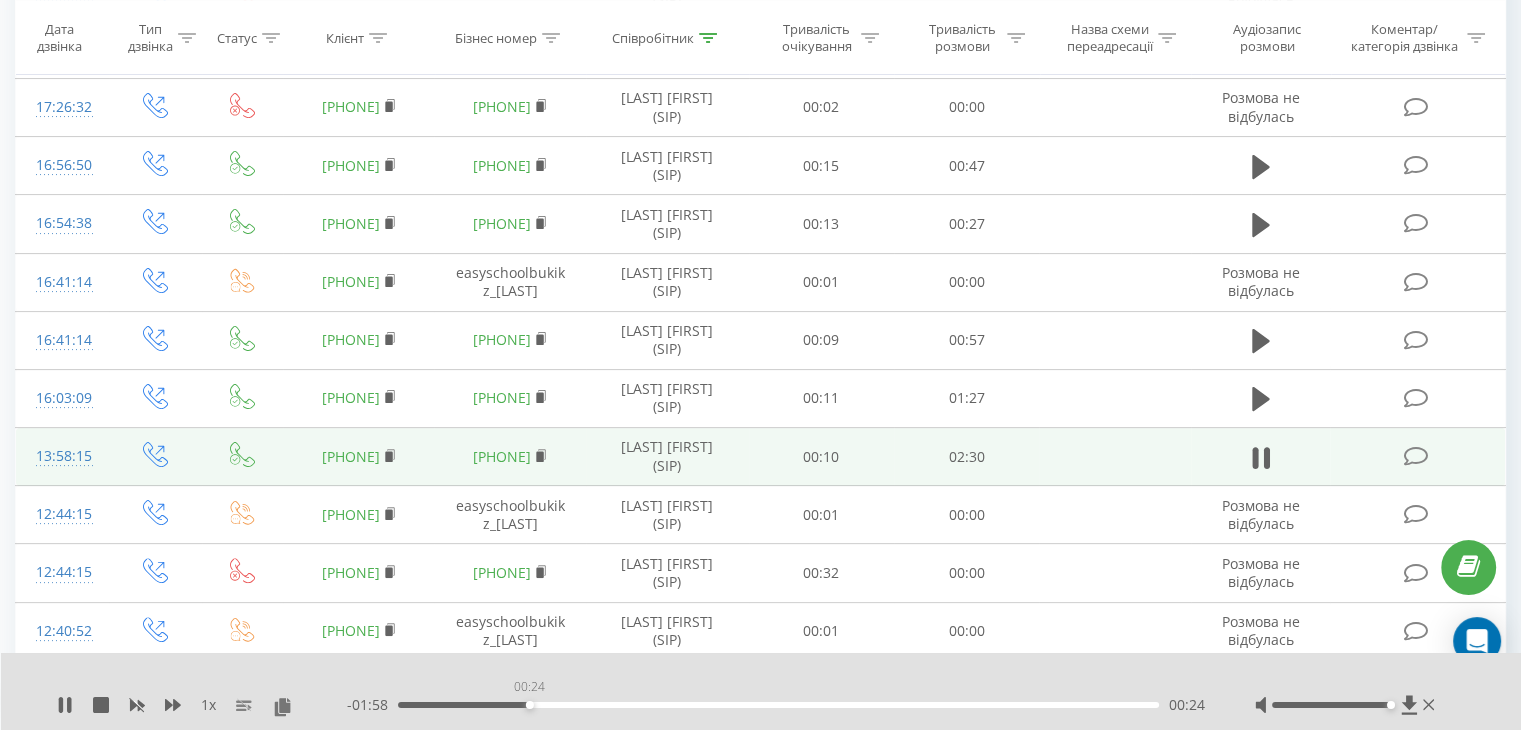 click on "00:24" at bounding box center [778, 705] 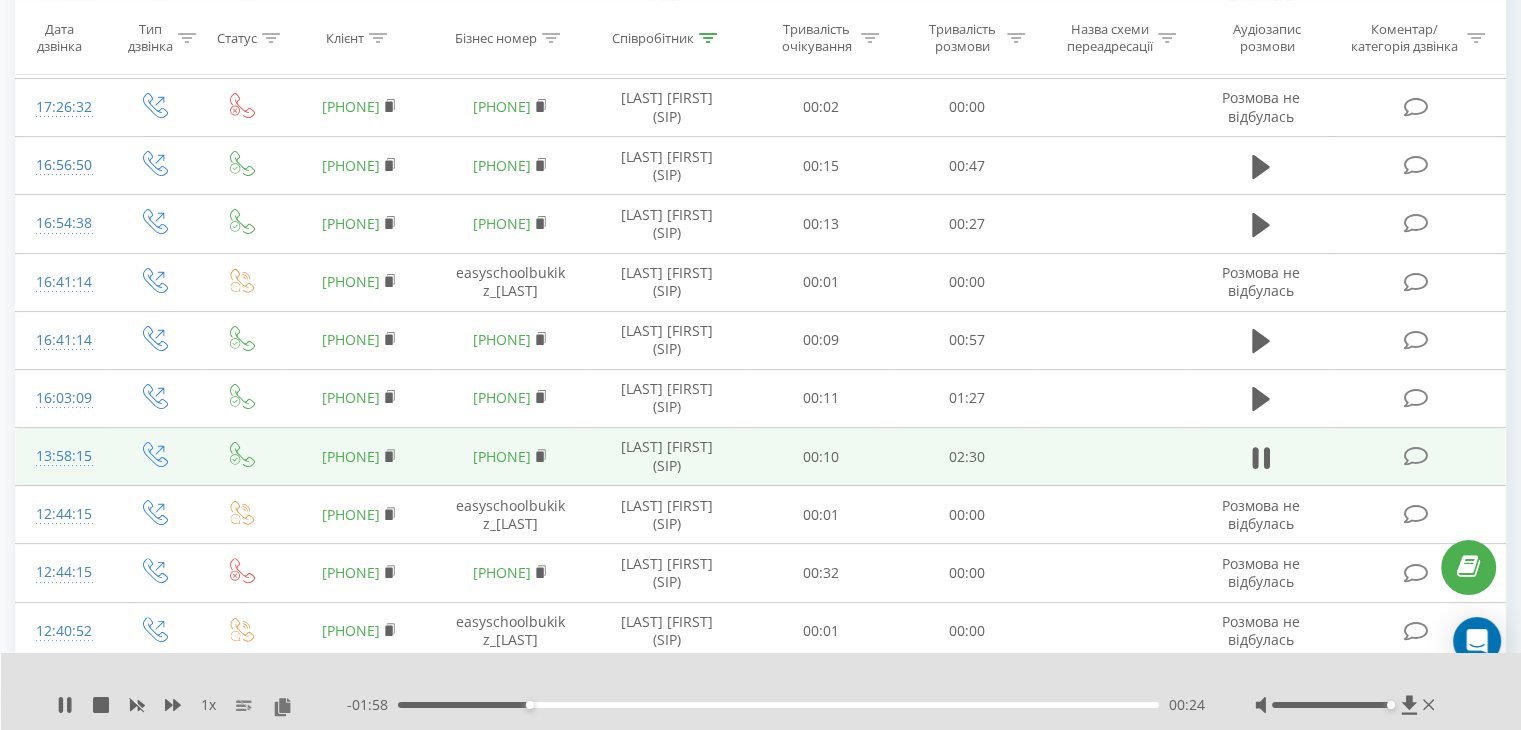 click on "00:24" at bounding box center (778, 705) 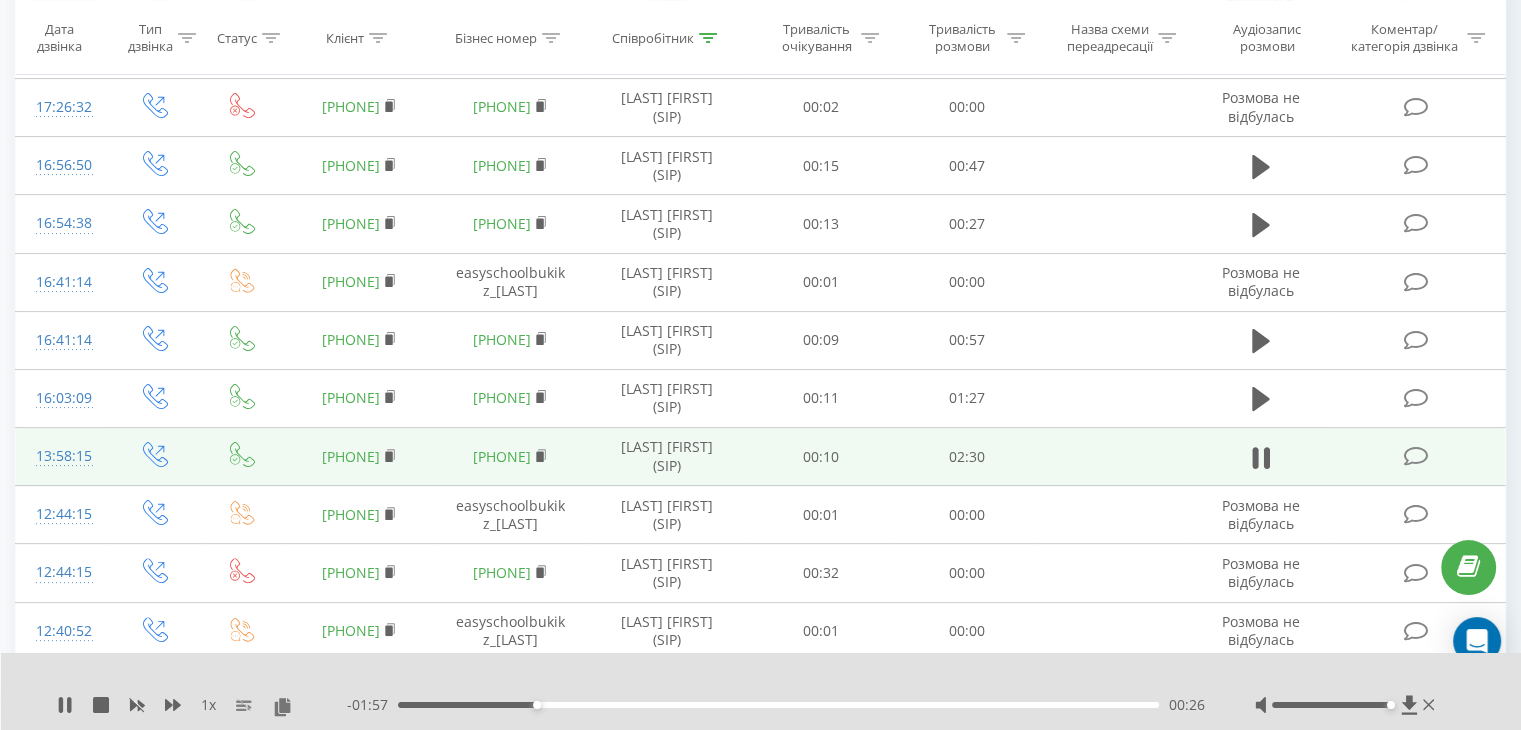 click on "00:26" at bounding box center [778, 705] 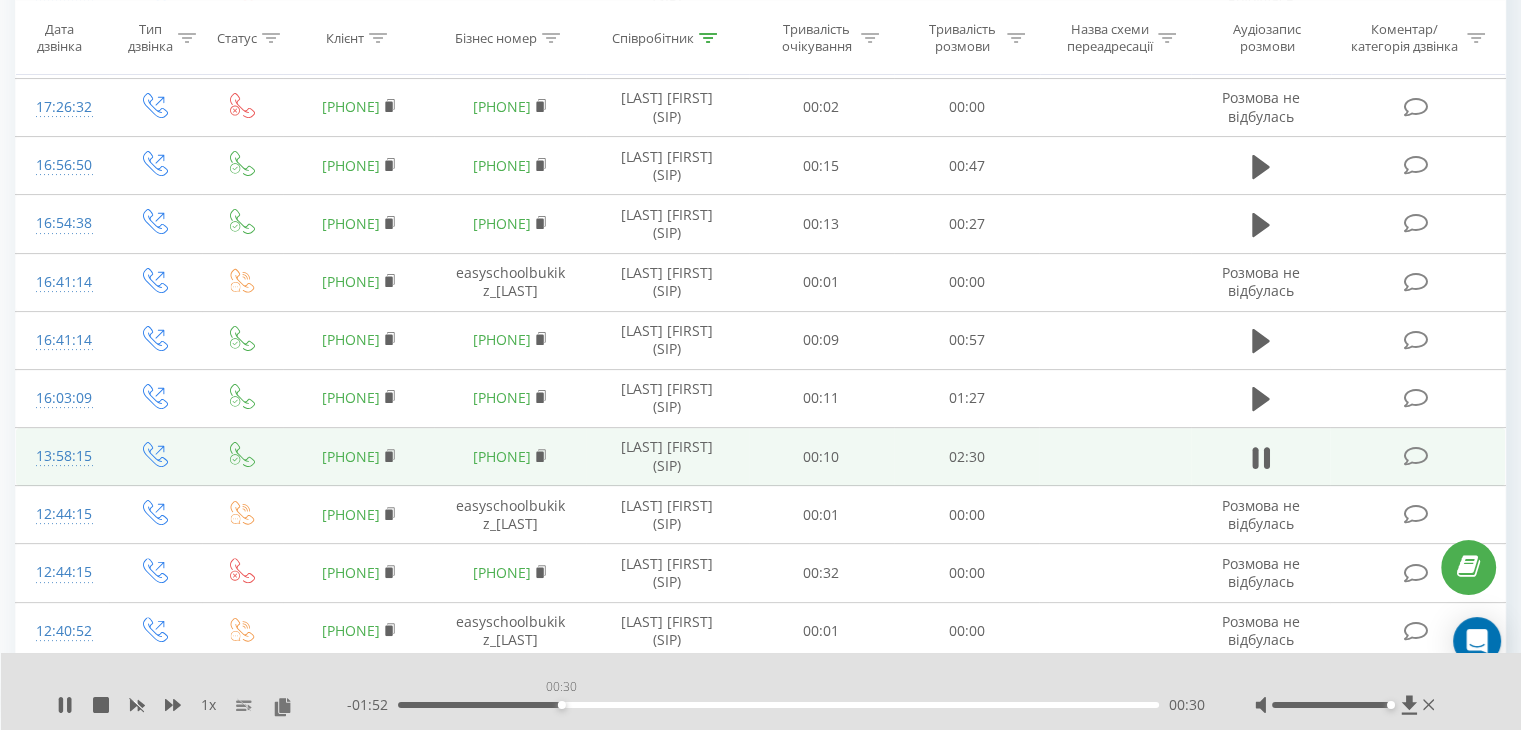 click on "00:30" at bounding box center [778, 705] 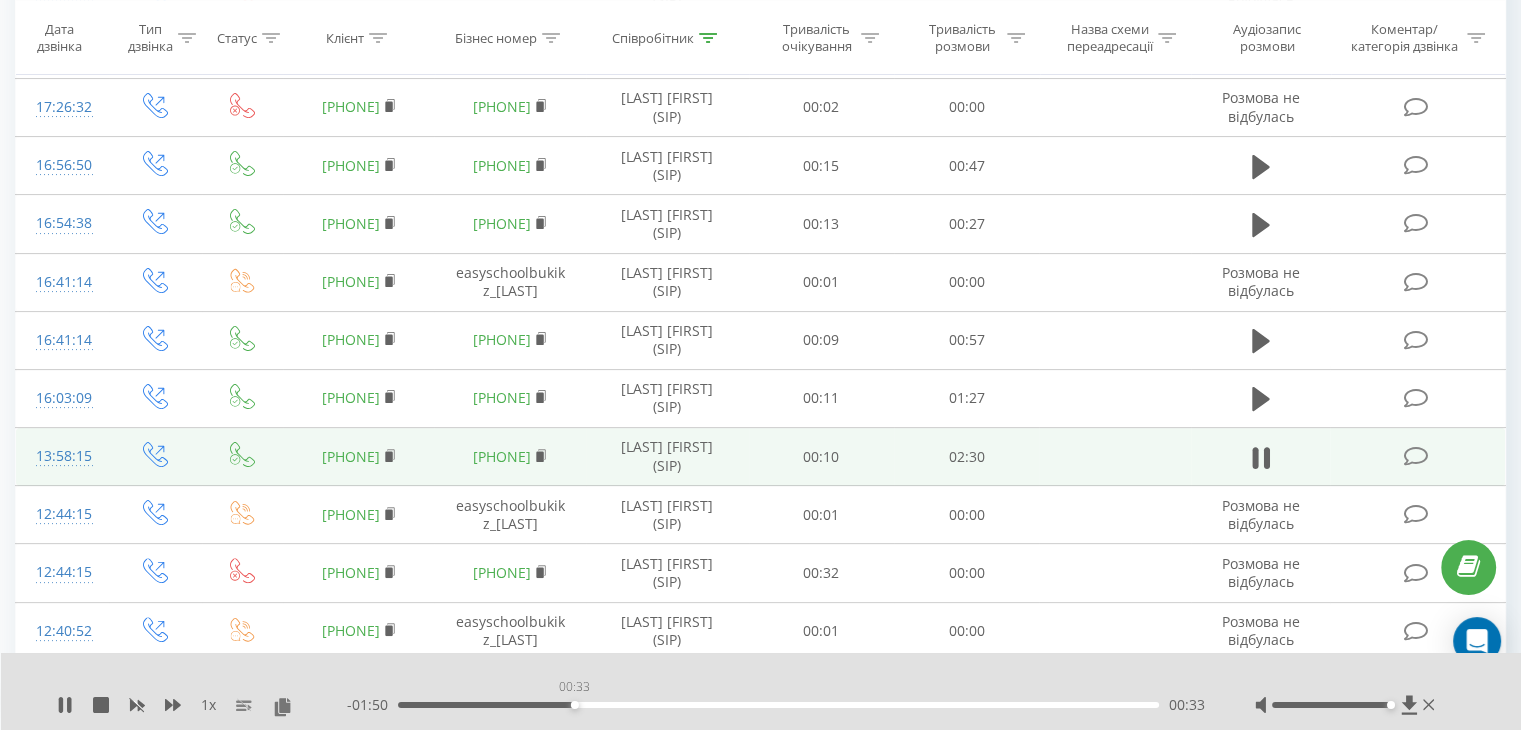 click on "00:33" at bounding box center (778, 705) 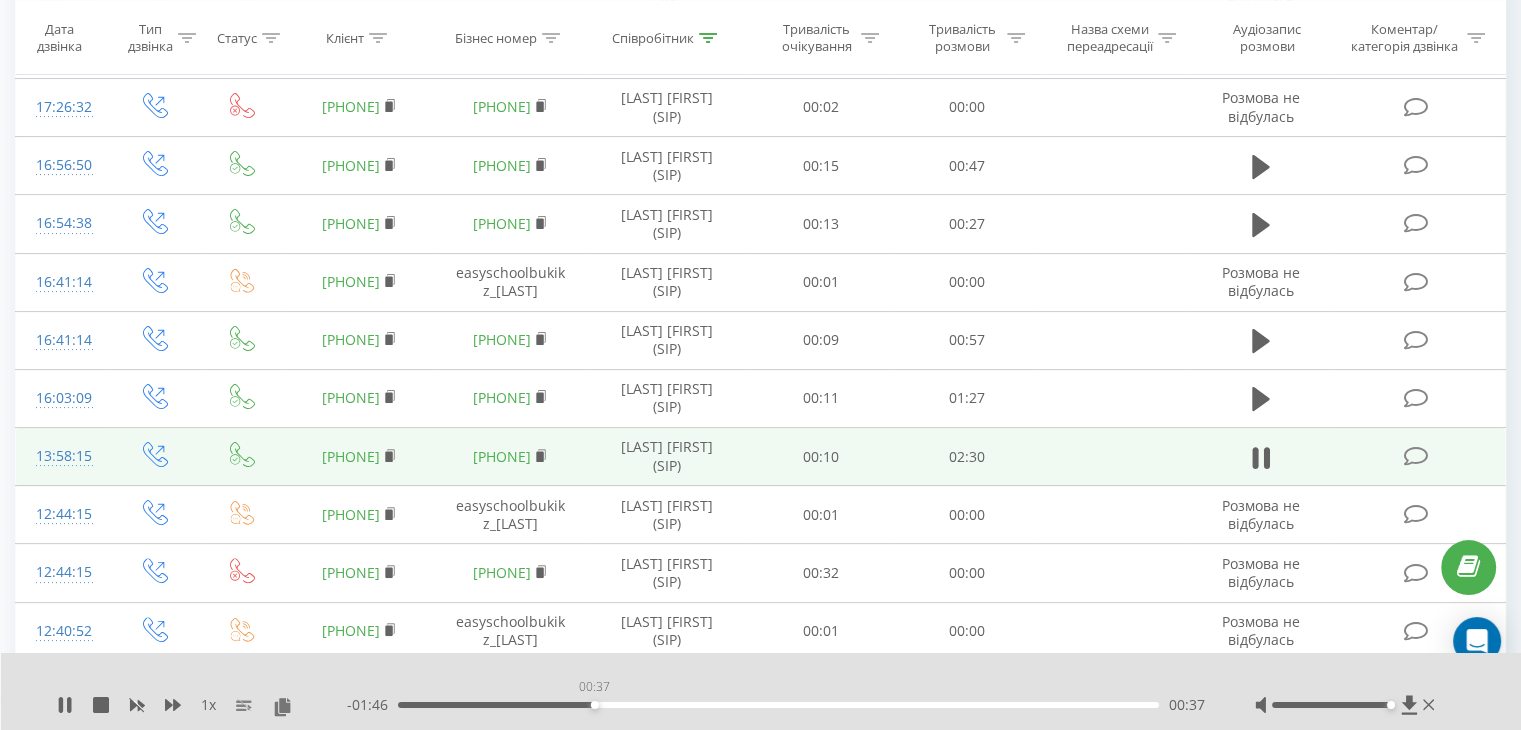 click on "00:37" at bounding box center (778, 705) 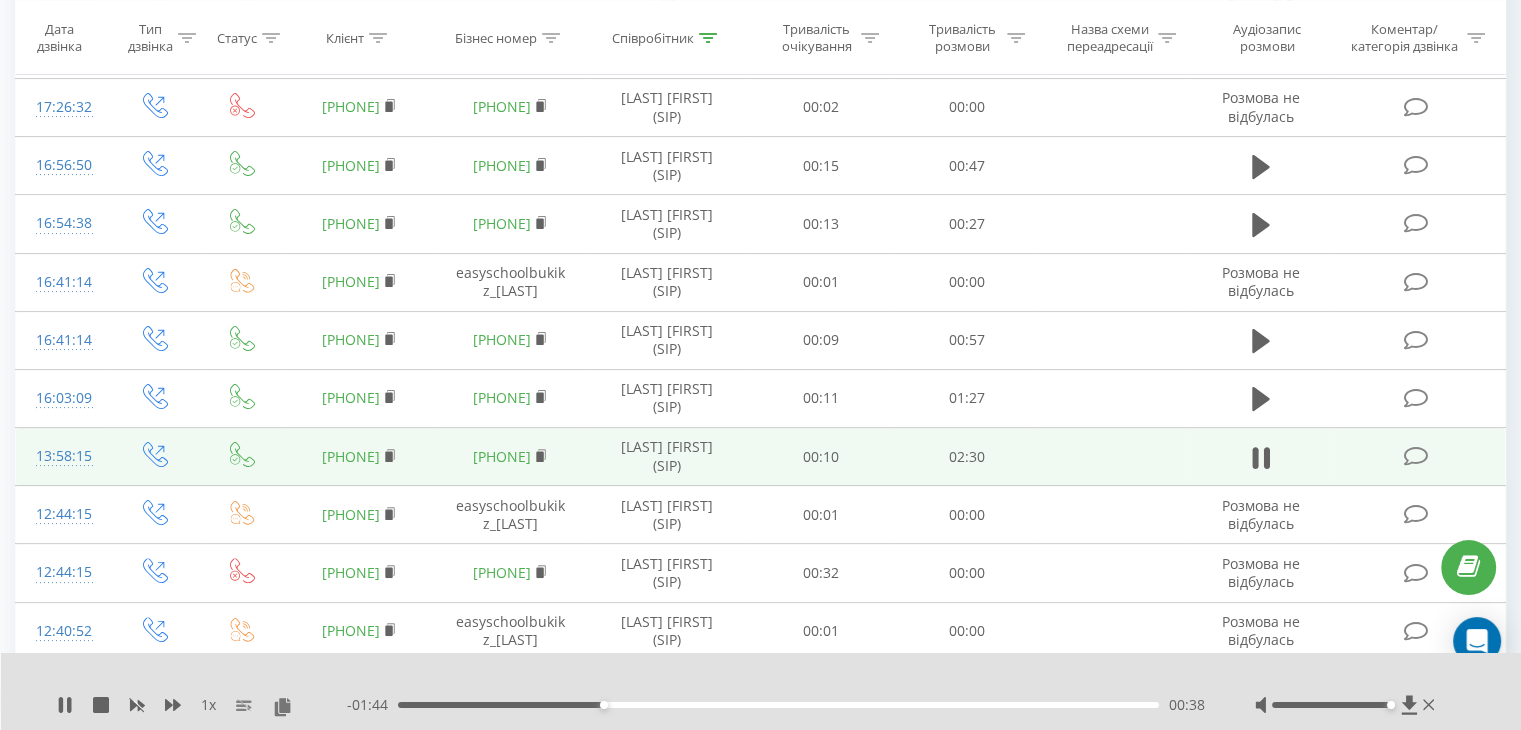 click on "00:38" at bounding box center (604, 705) 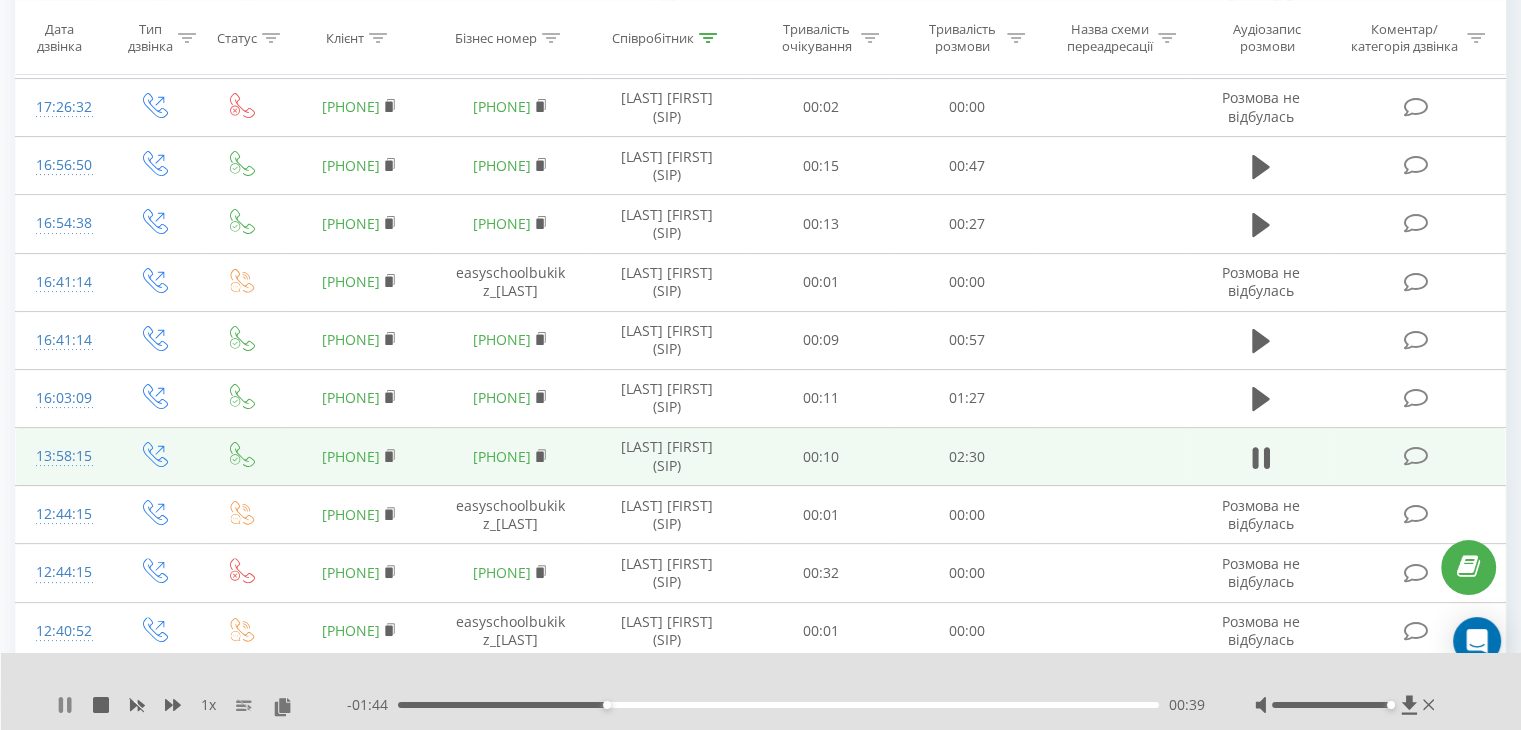 click 